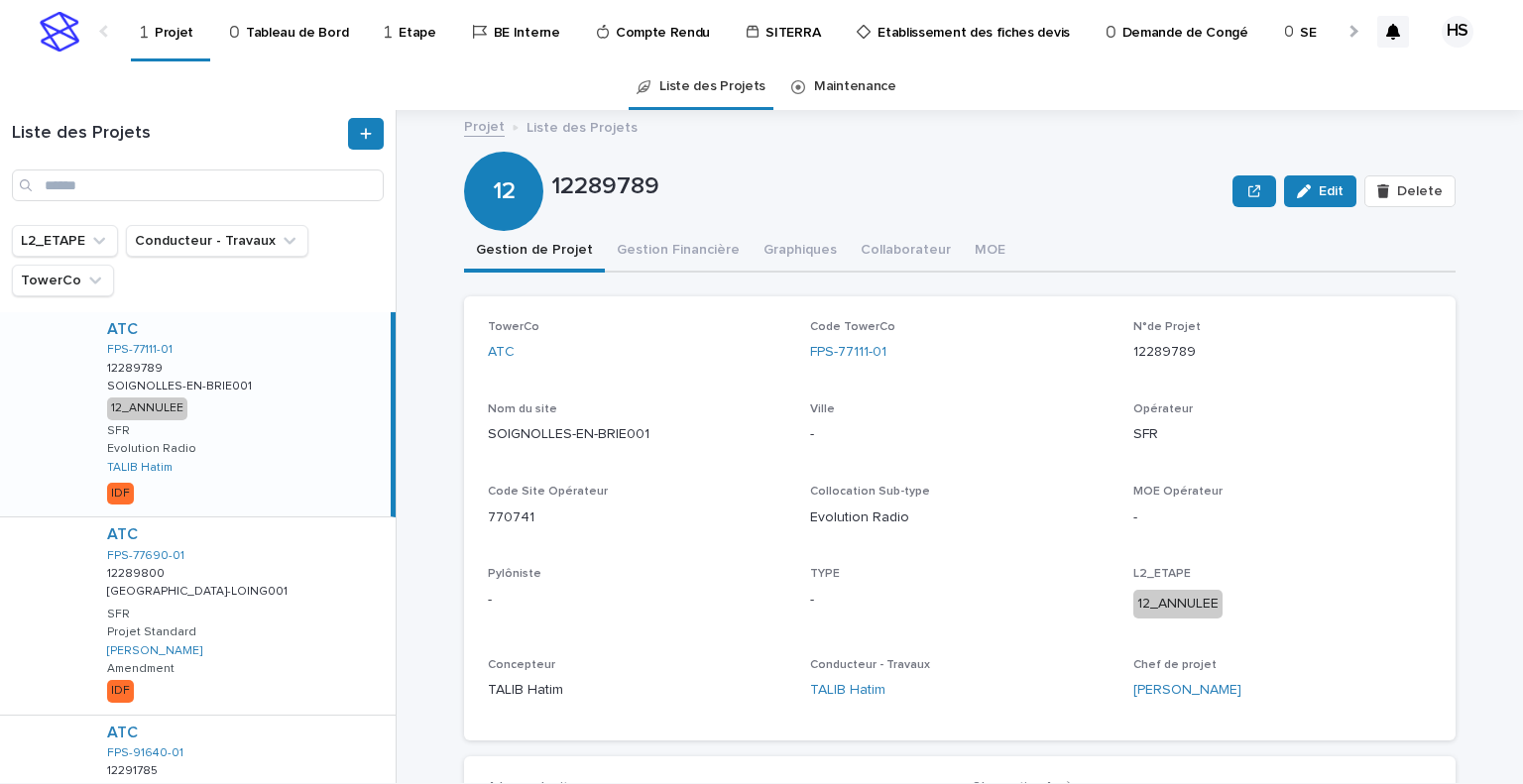 scroll, scrollTop: 0, scrollLeft: 0, axis: both 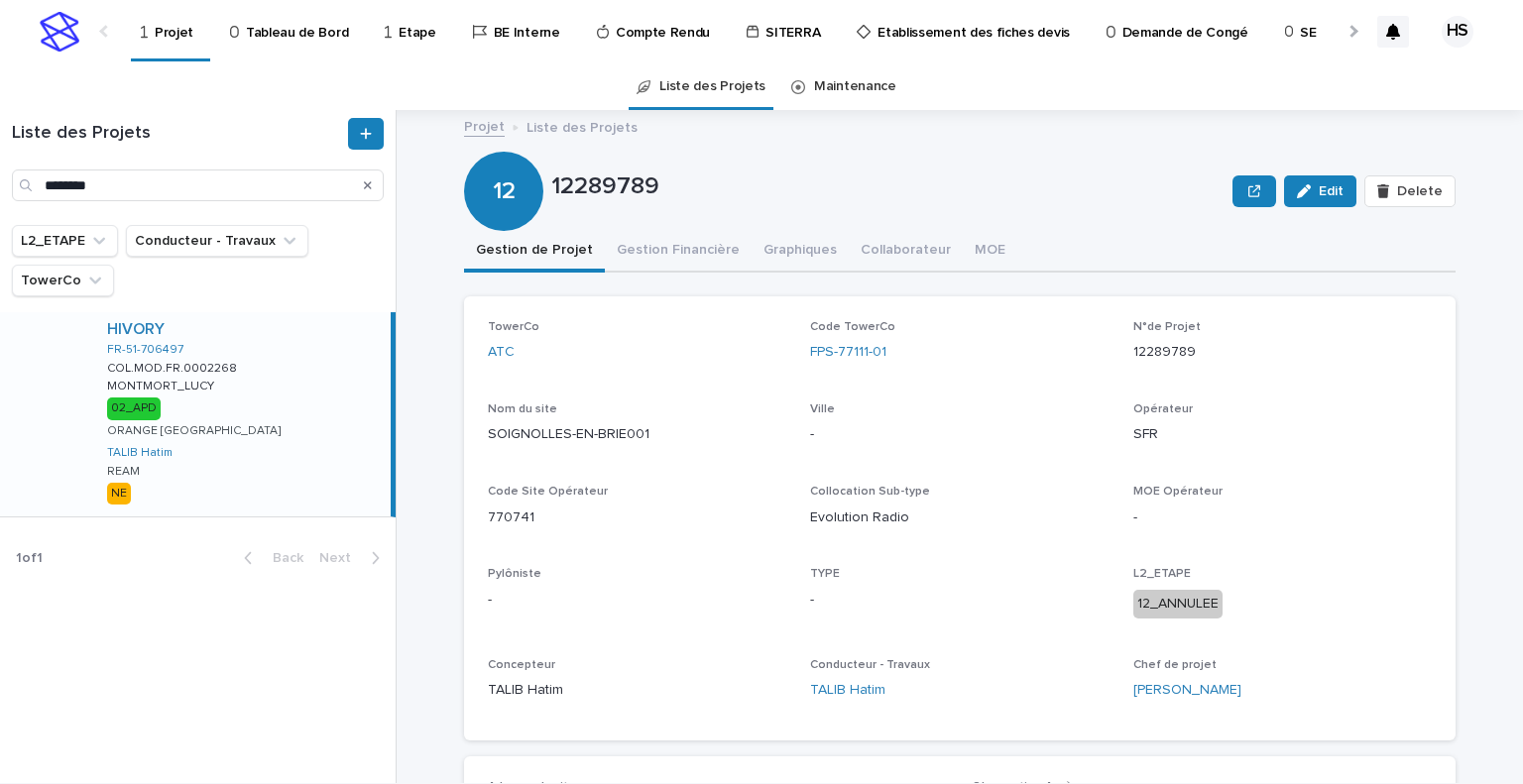 type on "********" 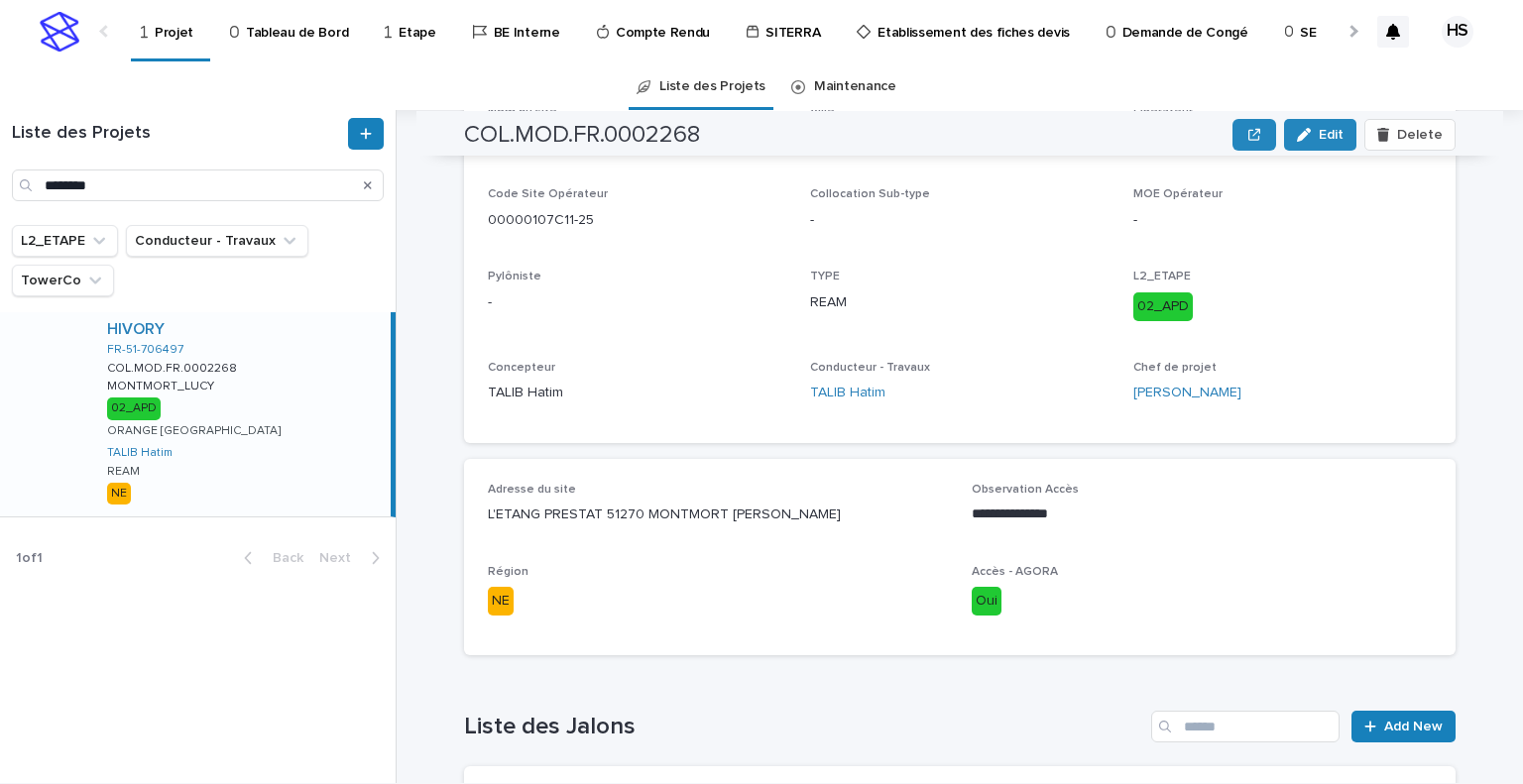 scroll, scrollTop: 483, scrollLeft: 0, axis: vertical 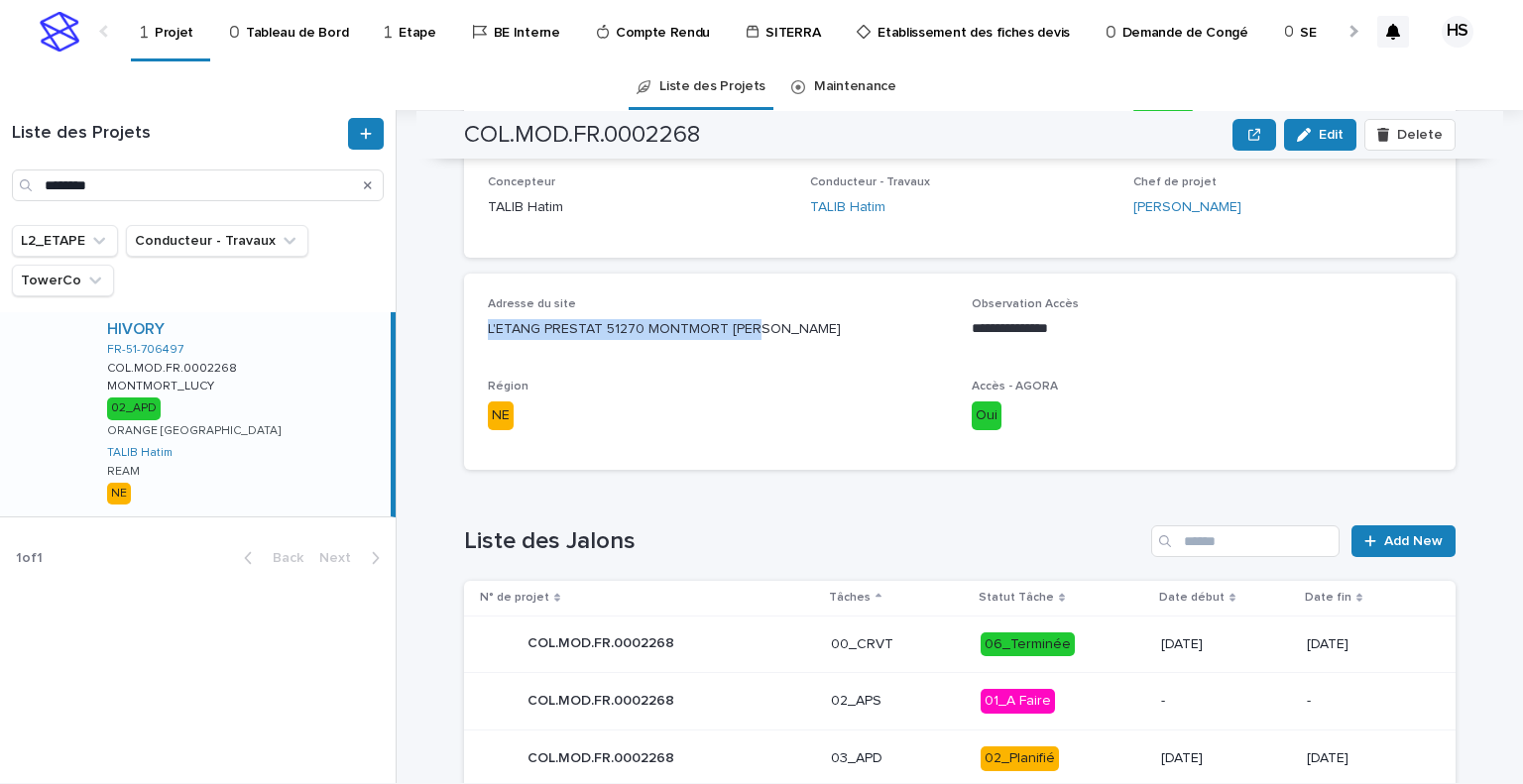 drag, startPoint x: 760, startPoint y: 322, endPoint x: 481, endPoint y: 328, distance: 279.06451 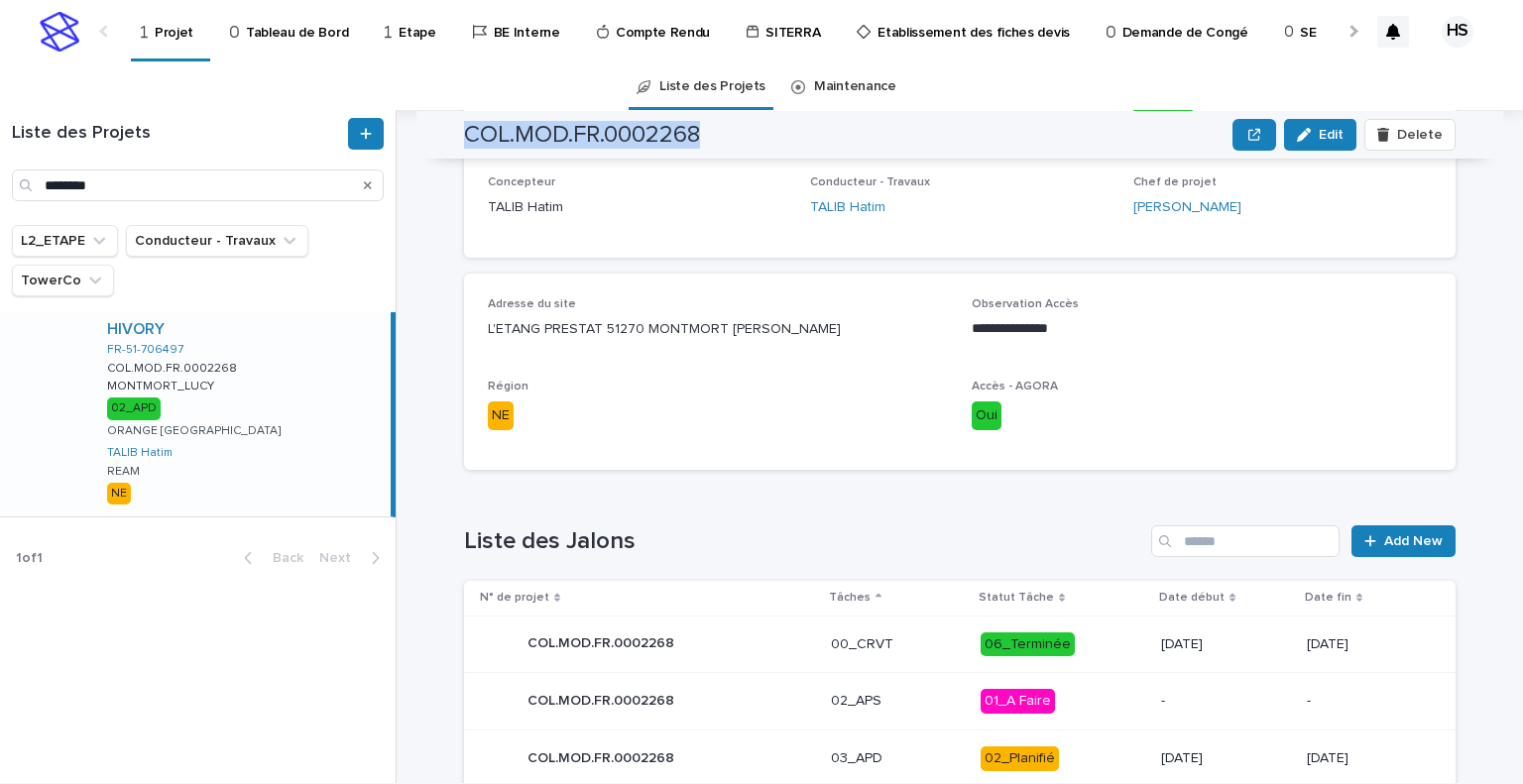 drag, startPoint x: 706, startPoint y: 140, endPoint x: 456, endPoint y: 142, distance: 250.008 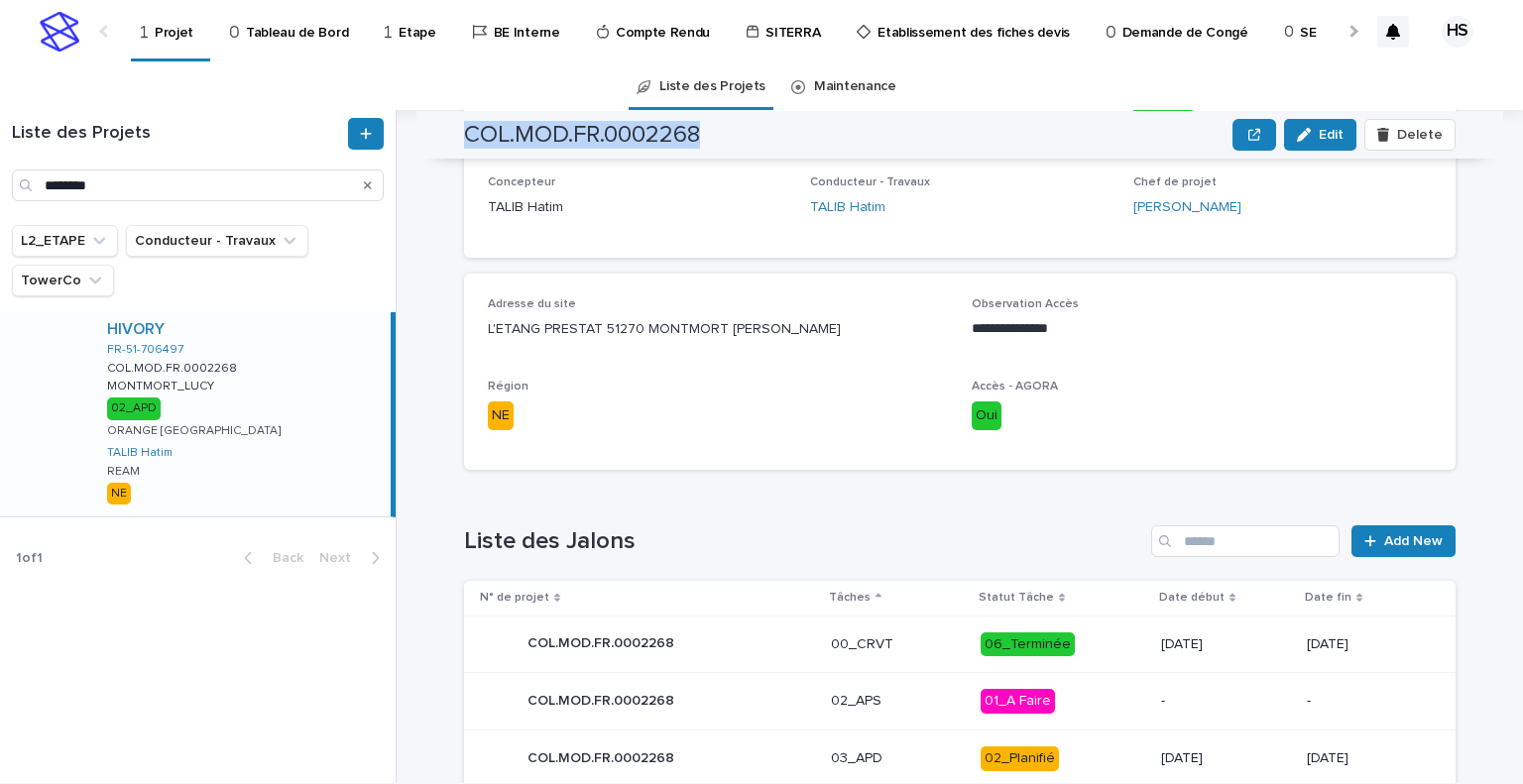copy on "COL.MOD.FR.0002268" 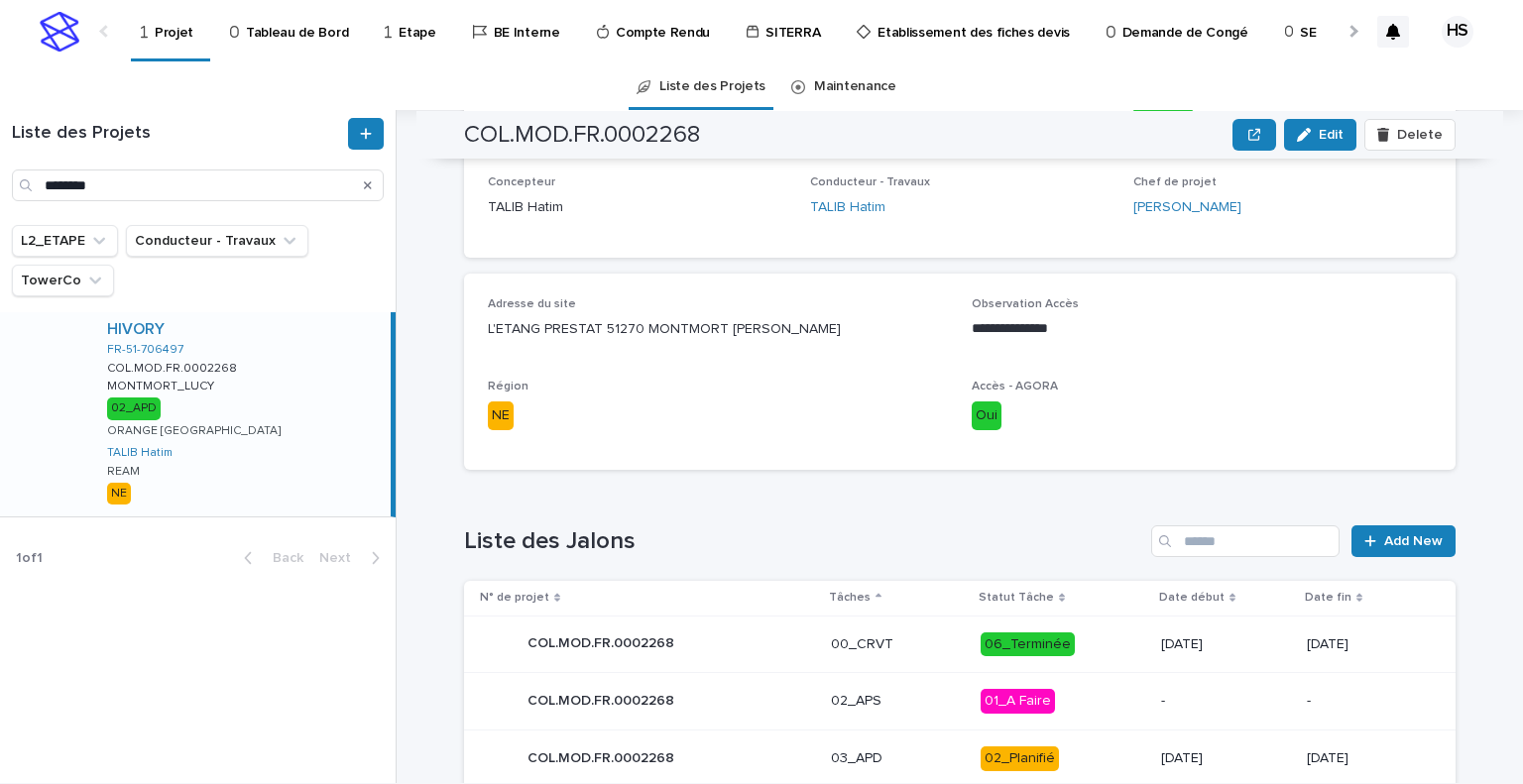 click on "Concepteur [PERSON_NAME]" at bounding box center (637, 204) 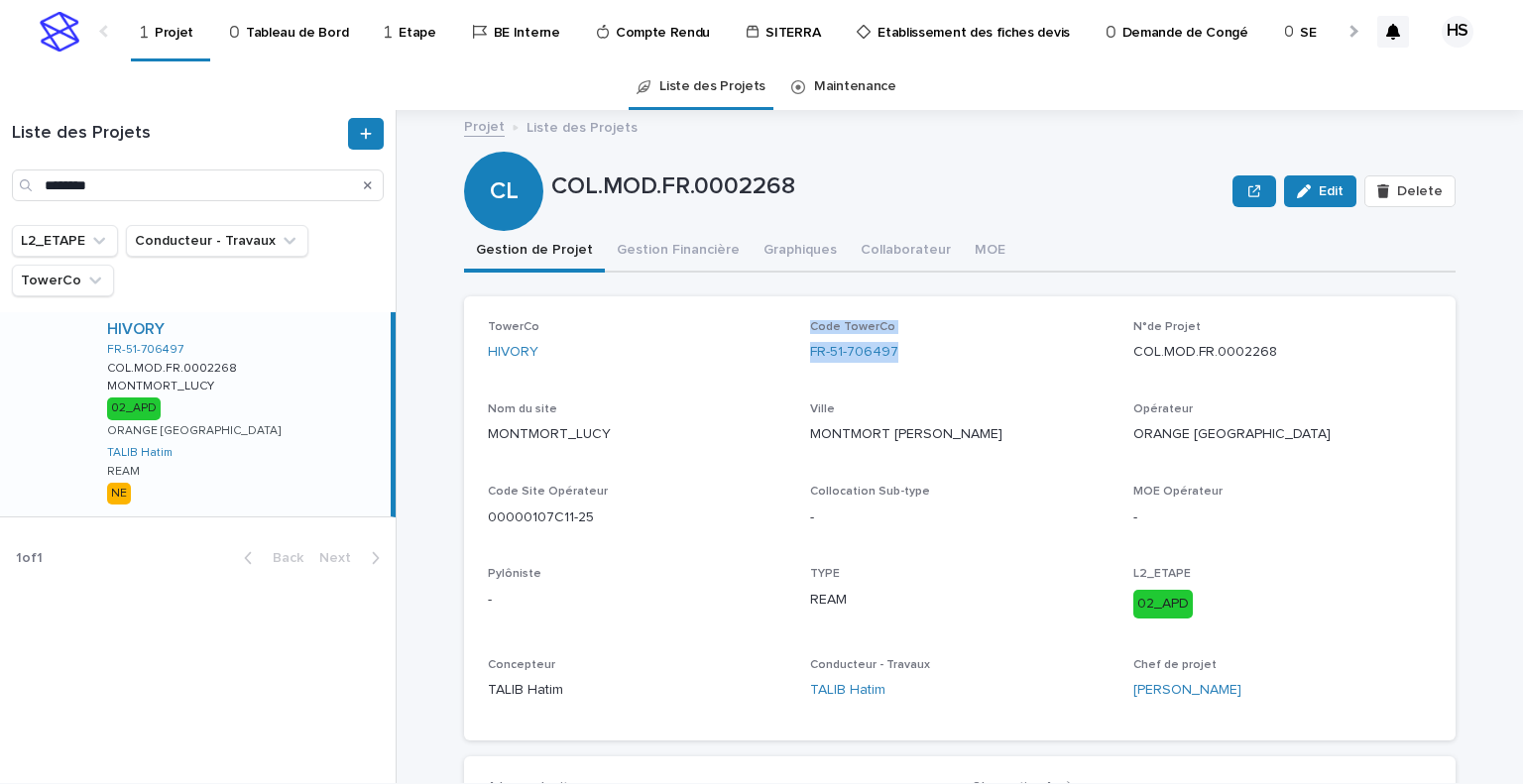 drag, startPoint x: 919, startPoint y: 380, endPoint x: 788, endPoint y: 376, distance: 131.0611 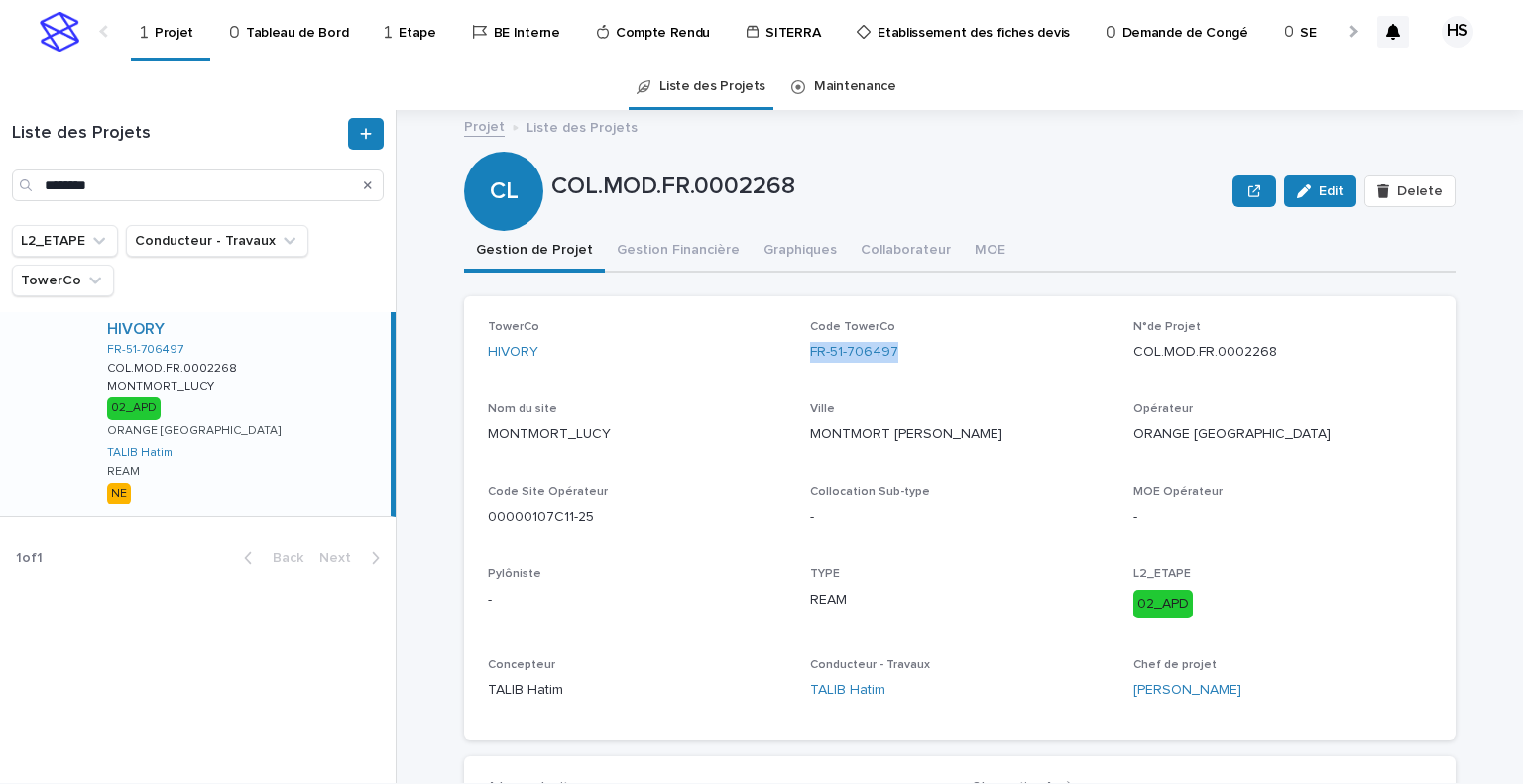 drag, startPoint x: 916, startPoint y: 382, endPoint x: 791, endPoint y: 372, distance: 125.3994 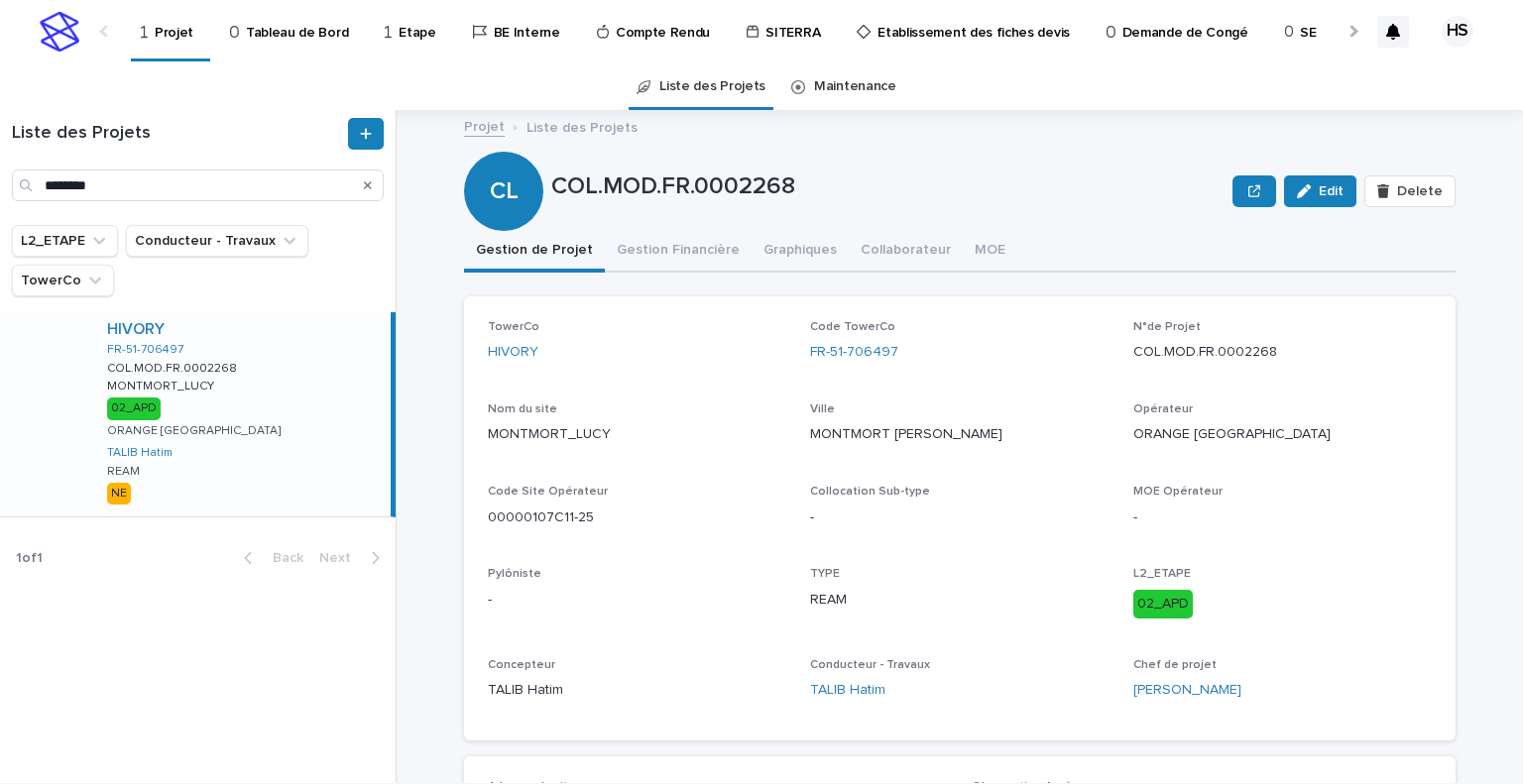 click on "TowerCo HIVORY   Code TowerCo FR-51-706497   N°de Projet COL.MOD.FR.0002268 Nom du site MONTMORT_LUCY Ville MONTMORT [PERSON_NAME] Opérateur ORANGE [GEOGRAPHIC_DATA] Code Site Opérateur 00000107C11-25 Collocation Sub-type - MOE Opérateur - Pylôniste - TYPE REAM L2_ETAPE 02_APD Concepteur [PERSON_NAME] Conducteur - Travaux [PERSON_NAME]   Chef de projet [PERSON_NAME]" at bounding box center (960, 518) 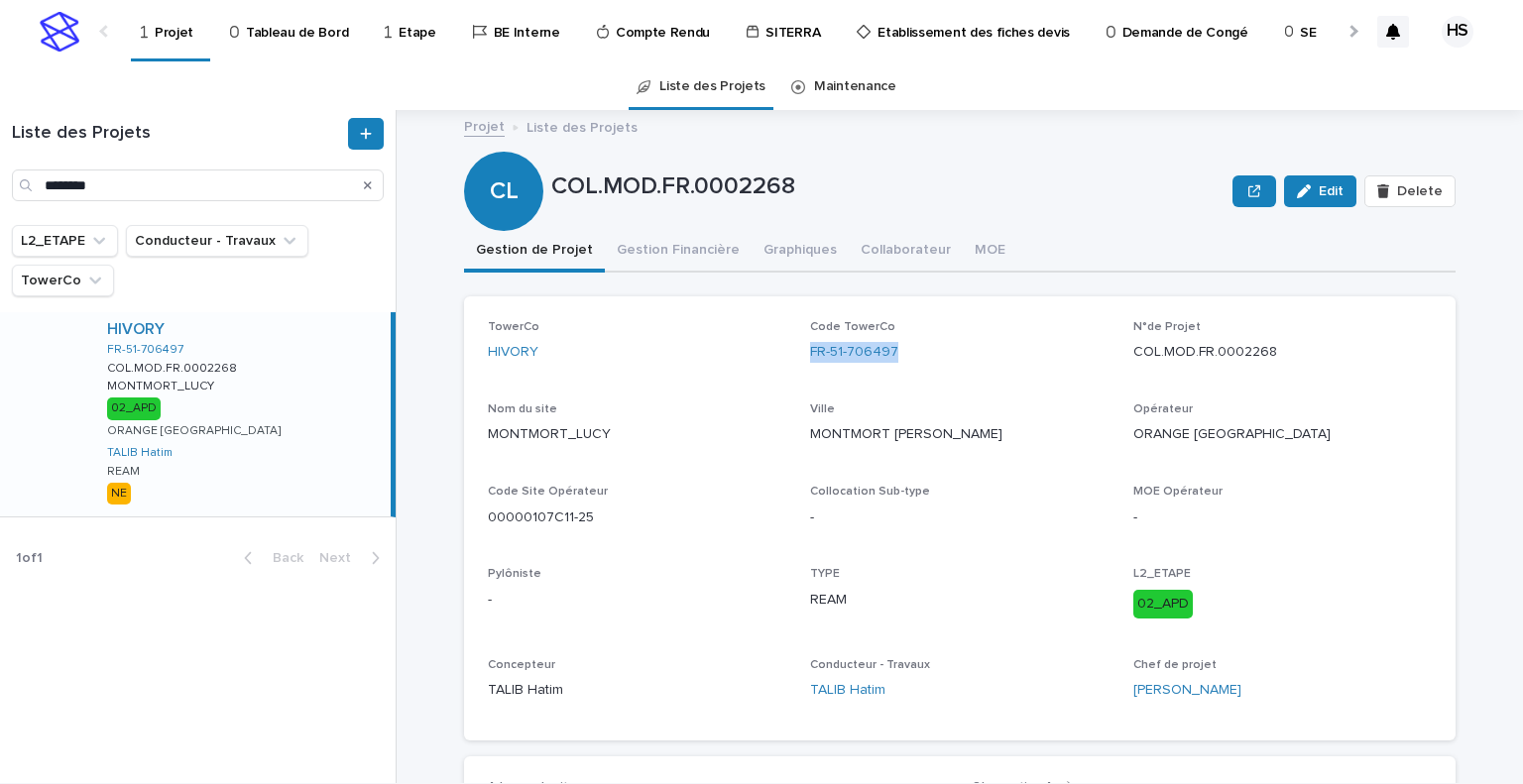 drag, startPoint x: 930, startPoint y: 368, endPoint x: 798, endPoint y: 372, distance: 132.06059 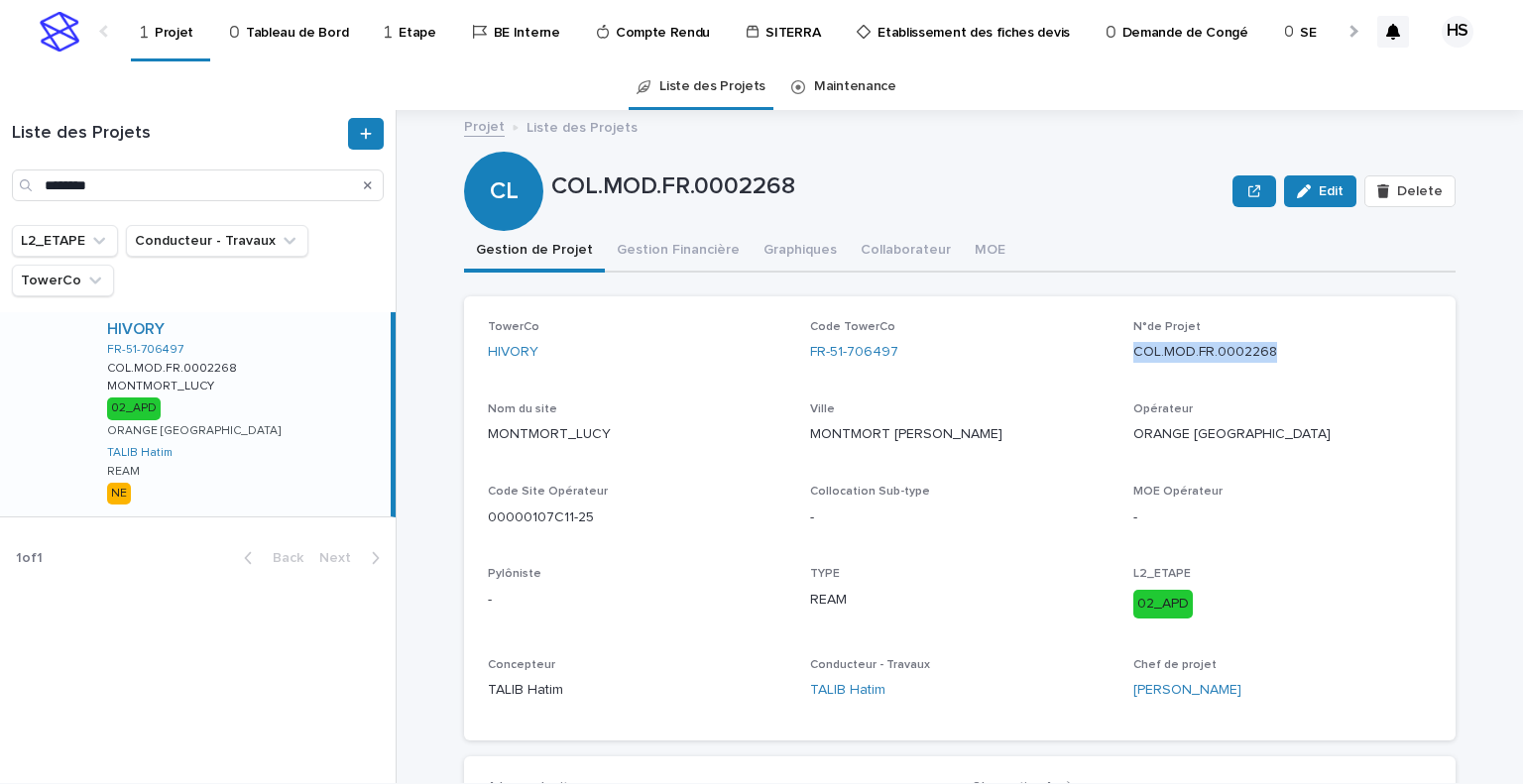 drag, startPoint x: 1279, startPoint y: 353, endPoint x: 1122, endPoint y: 380, distance: 159.30474 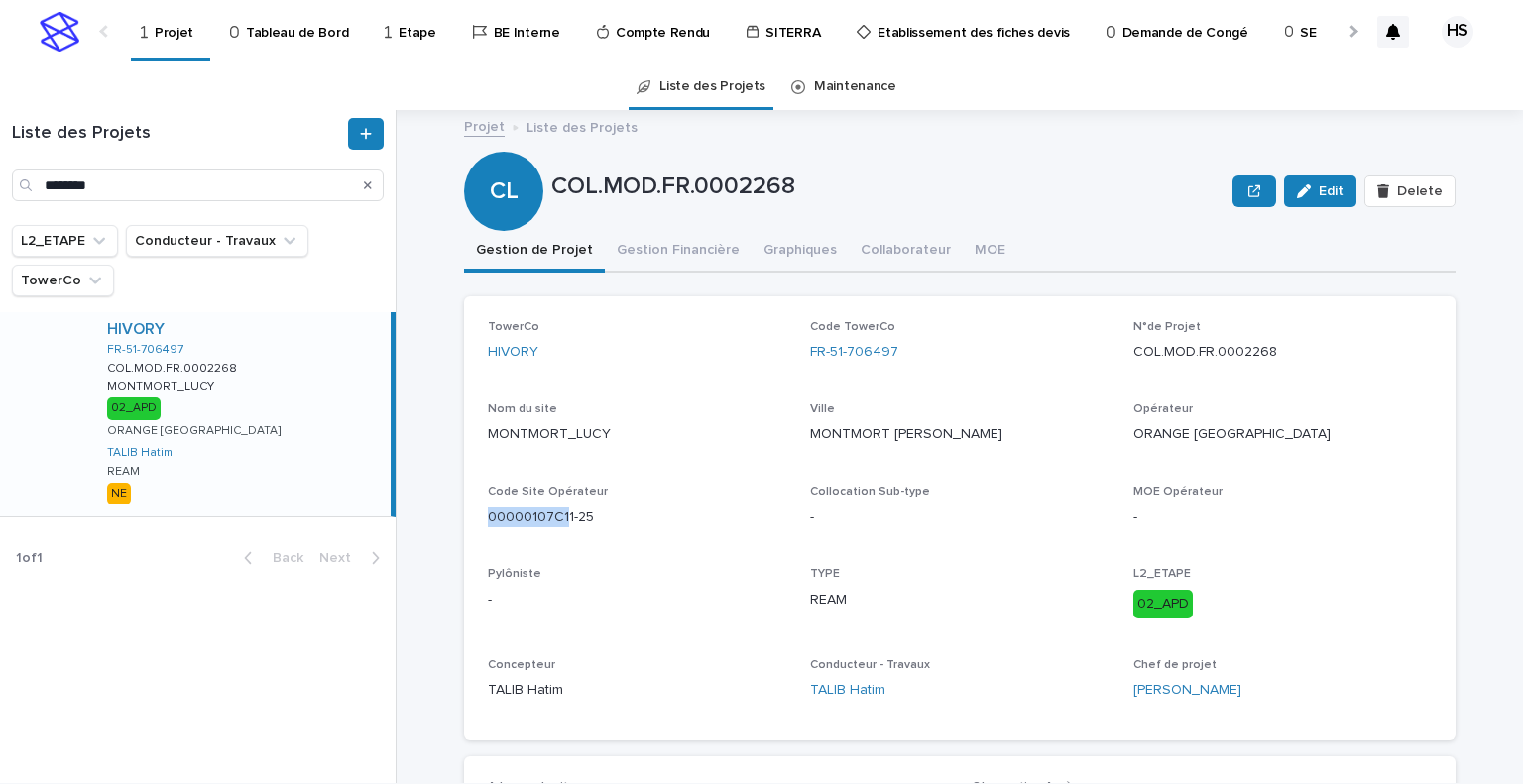 drag, startPoint x: 555, startPoint y: 518, endPoint x: 464, endPoint y: 517, distance: 91.00549 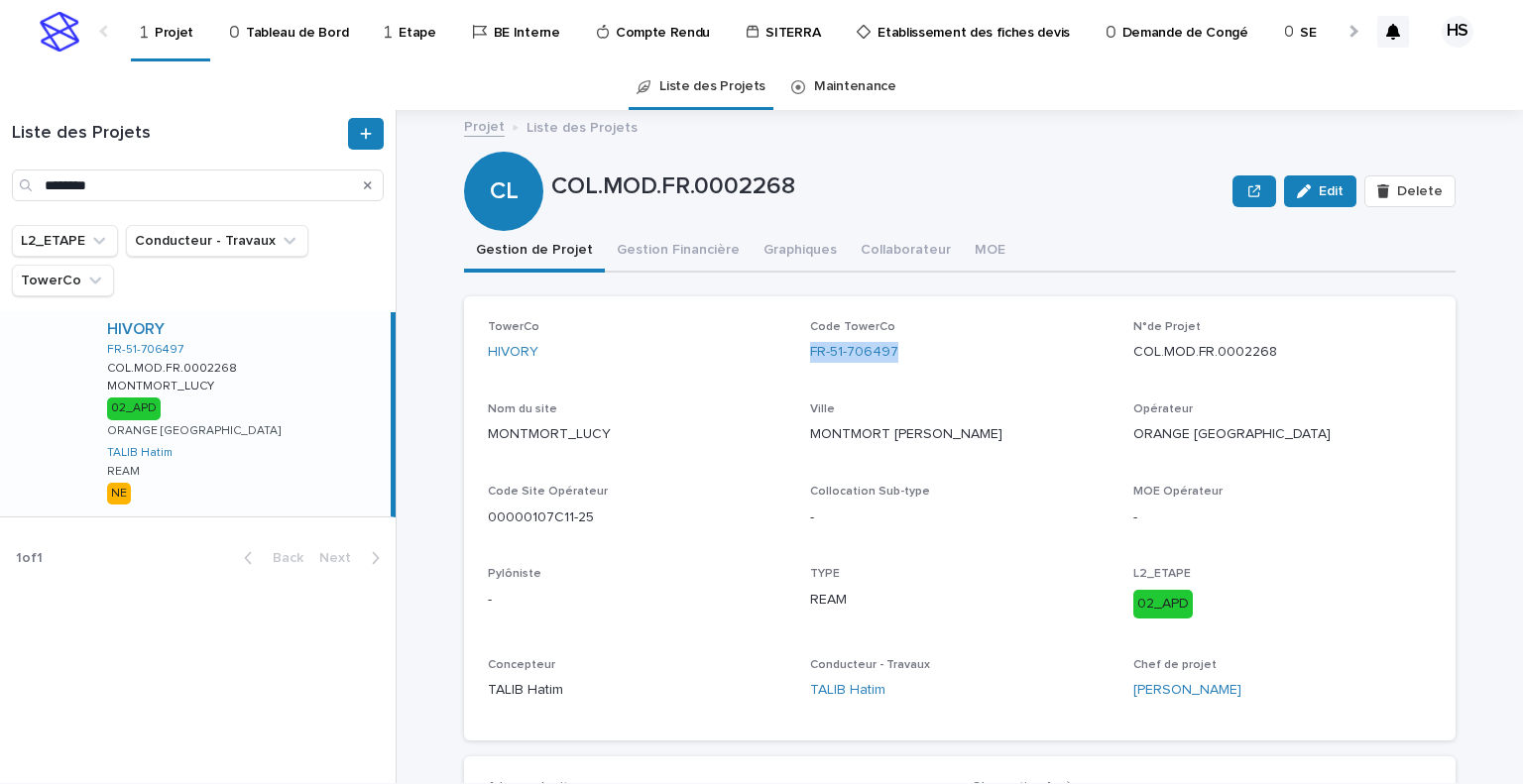 drag, startPoint x: 905, startPoint y: 351, endPoint x: 792, endPoint y: 363, distance: 113.63538 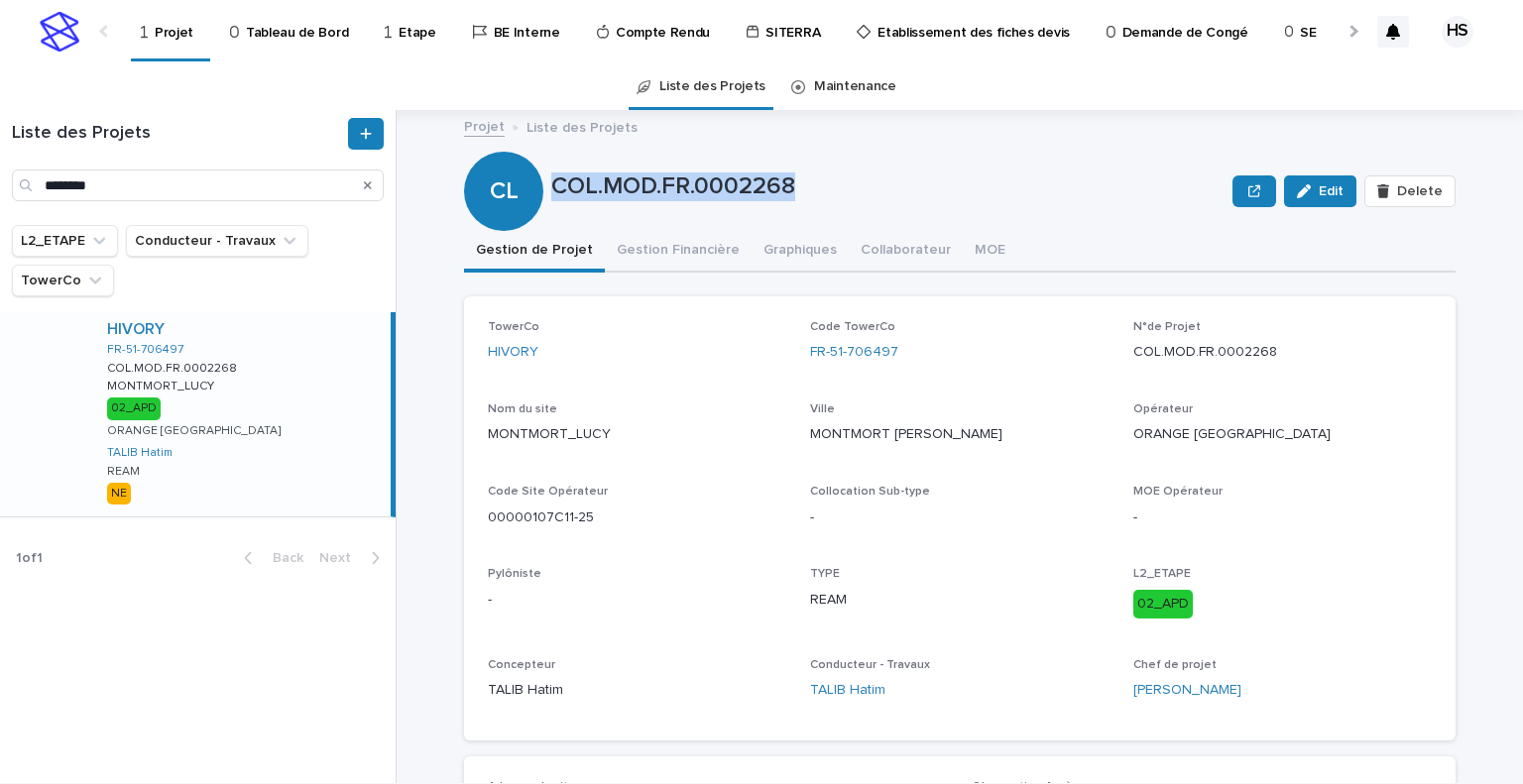 drag, startPoint x: 794, startPoint y: 185, endPoint x: 547, endPoint y: 197, distance: 247.29133 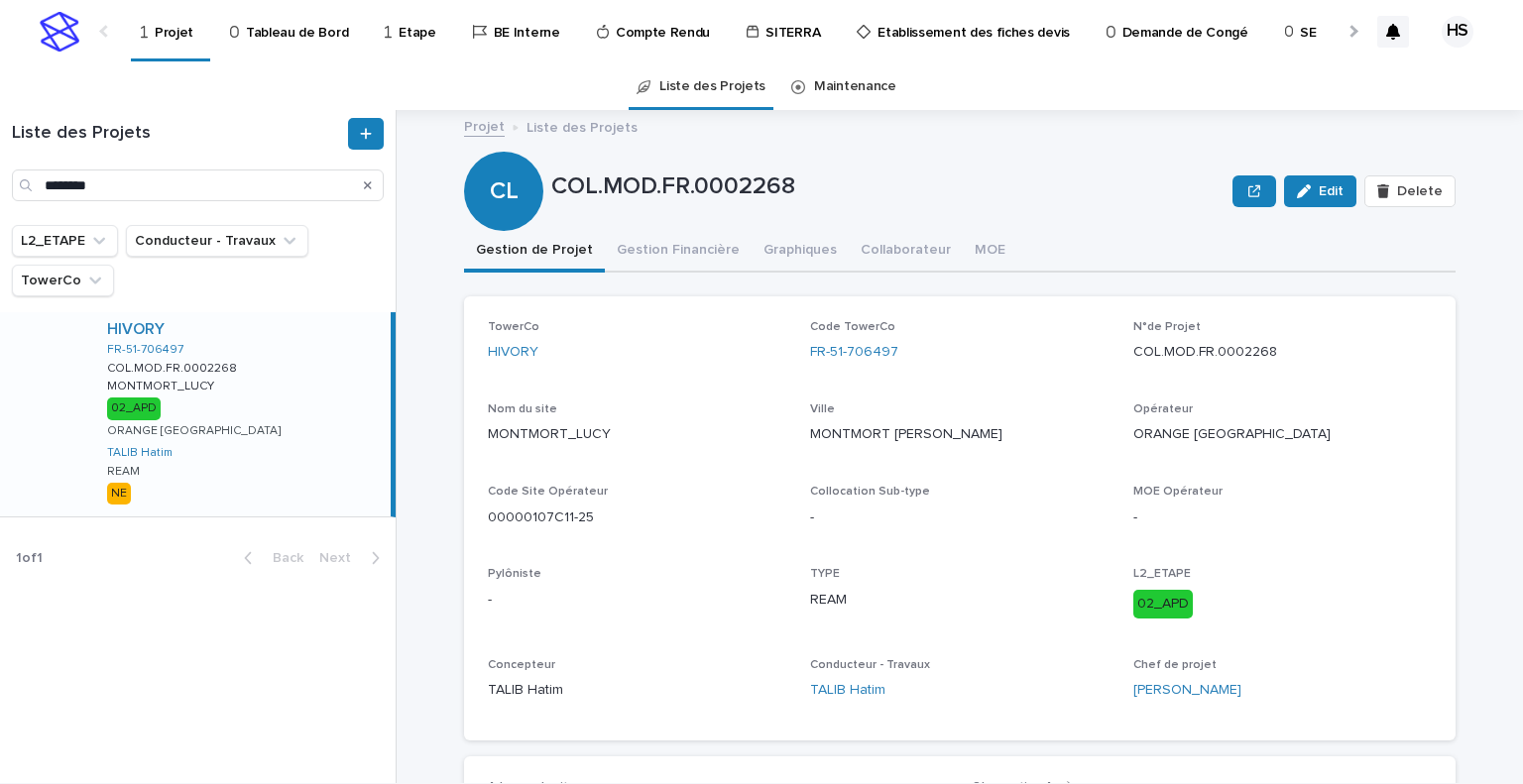 click on "Code TowerCo FR-51-706497" at bounding box center [959, 349] 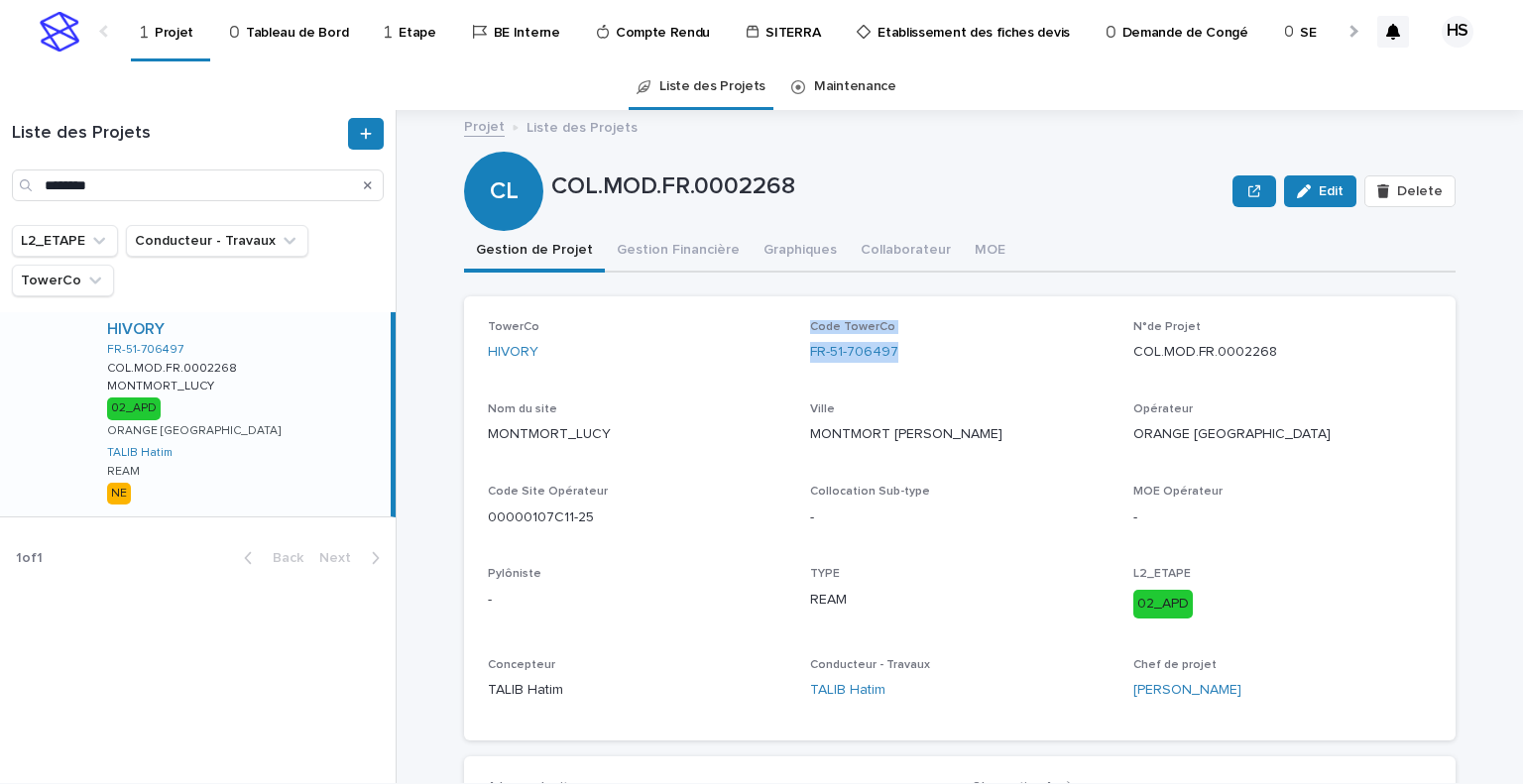 drag, startPoint x: 901, startPoint y: 362, endPoint x: 777, endPoint y: 380, distance: 125.29964 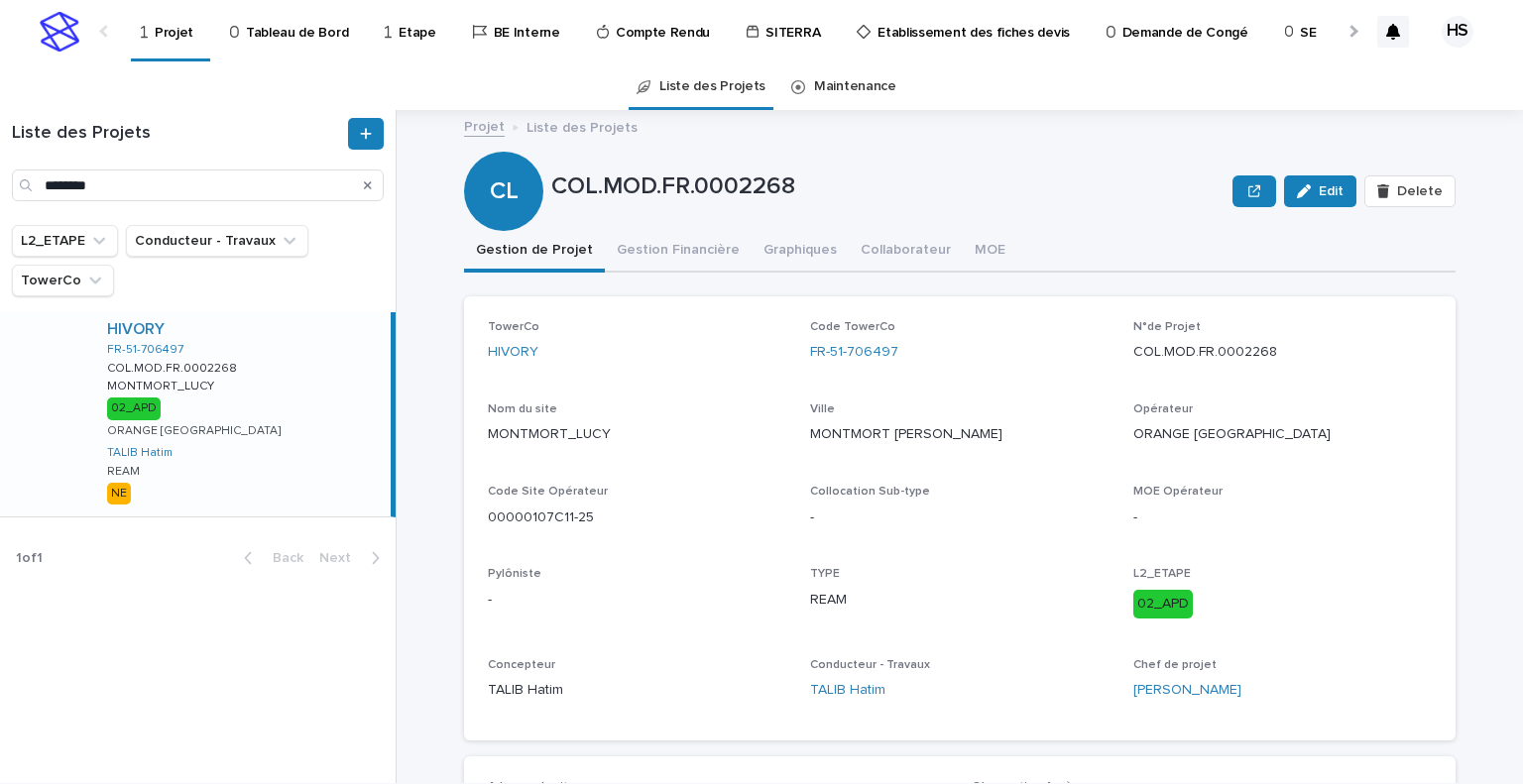 drag, startPoint x: 915, startPoint y: 398, endPoint x: 896, endPoint y: 370, distance: 33.837849 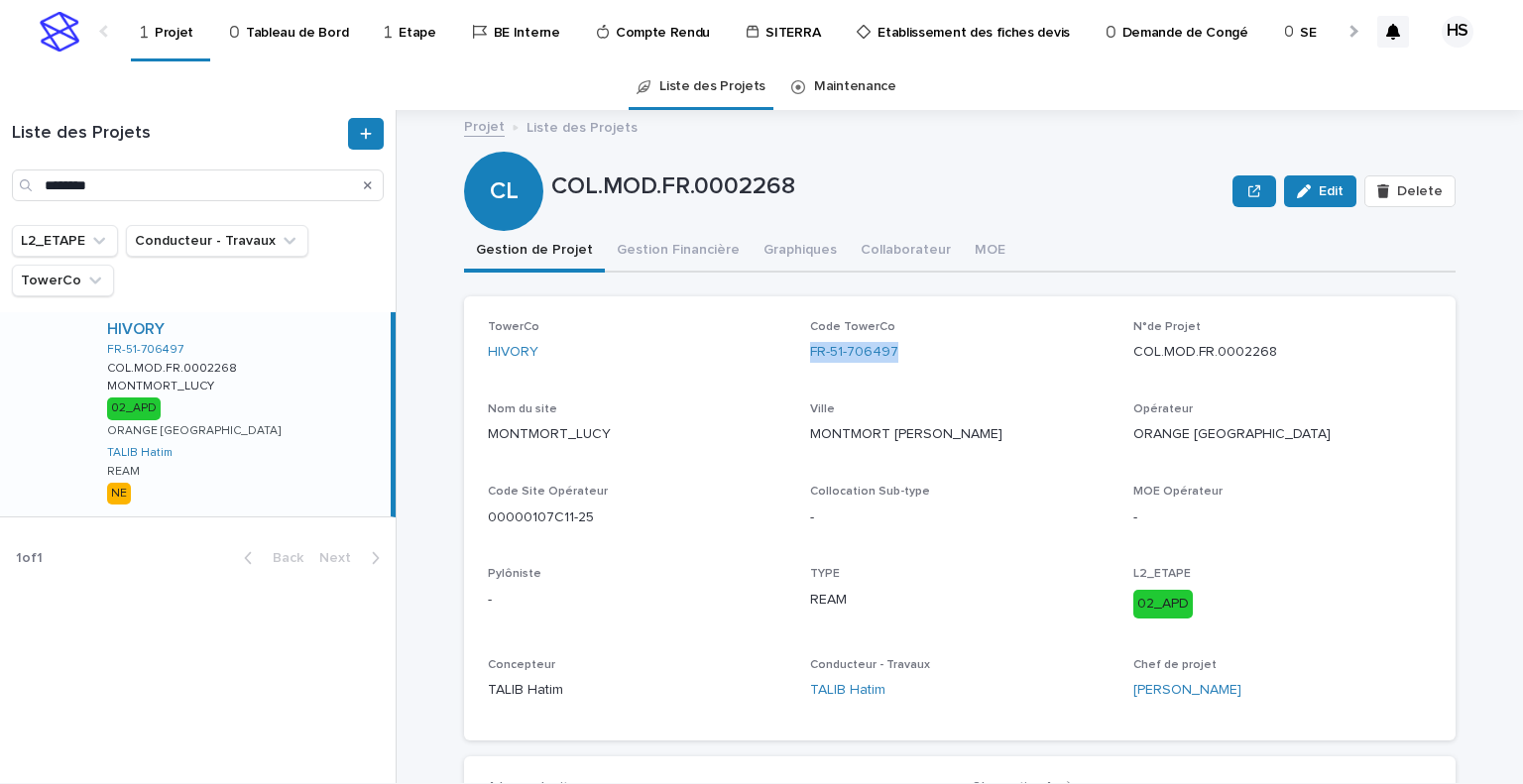 drag, startPoint x: 905, startPoint y: 363, endPoint x: 801, endPoint y: 382, distance: 105.7213 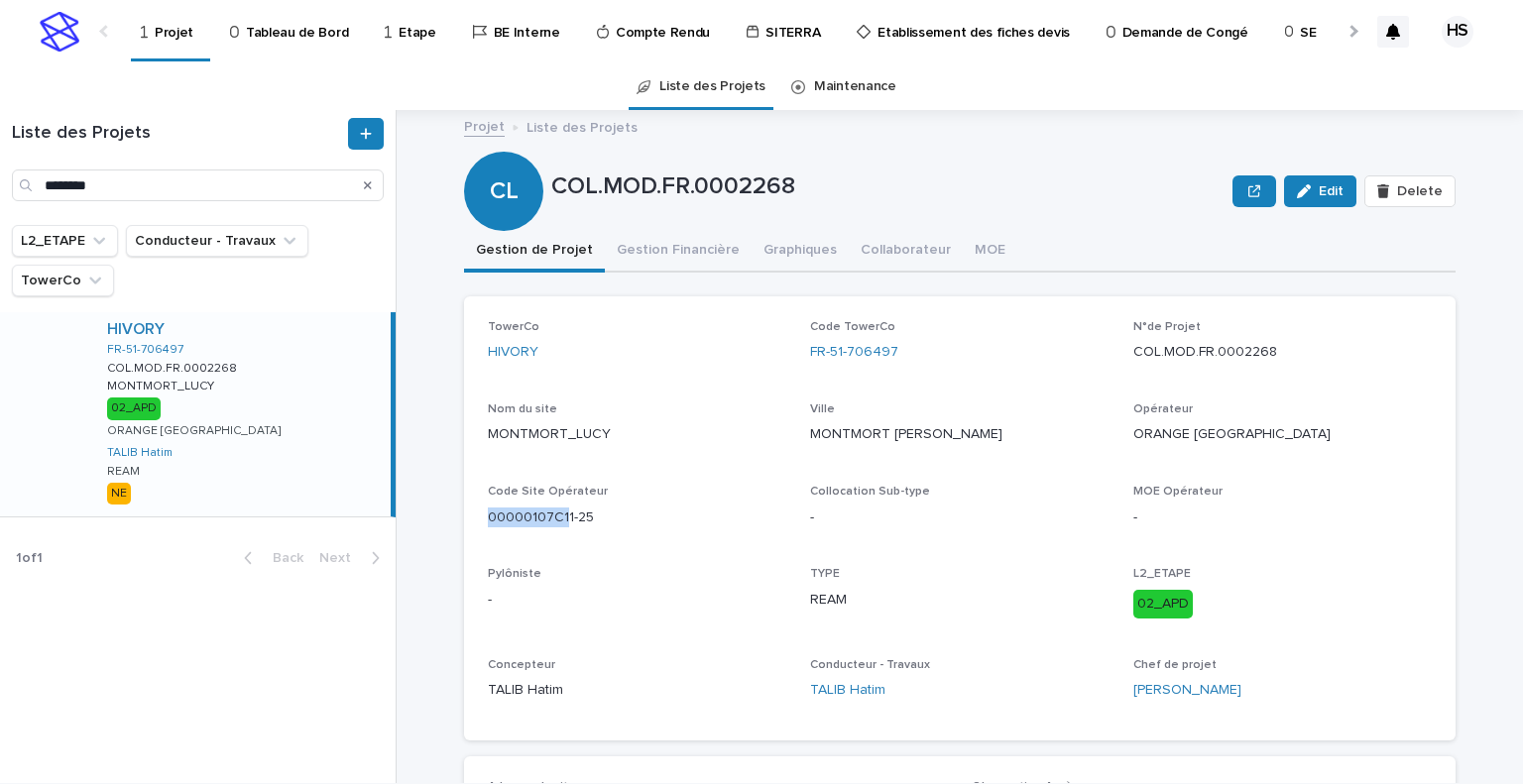 drag, startPoint x: 555, startPoint y: 518, endPoint x: 474, endPoint y: 533, distance: 82.377181 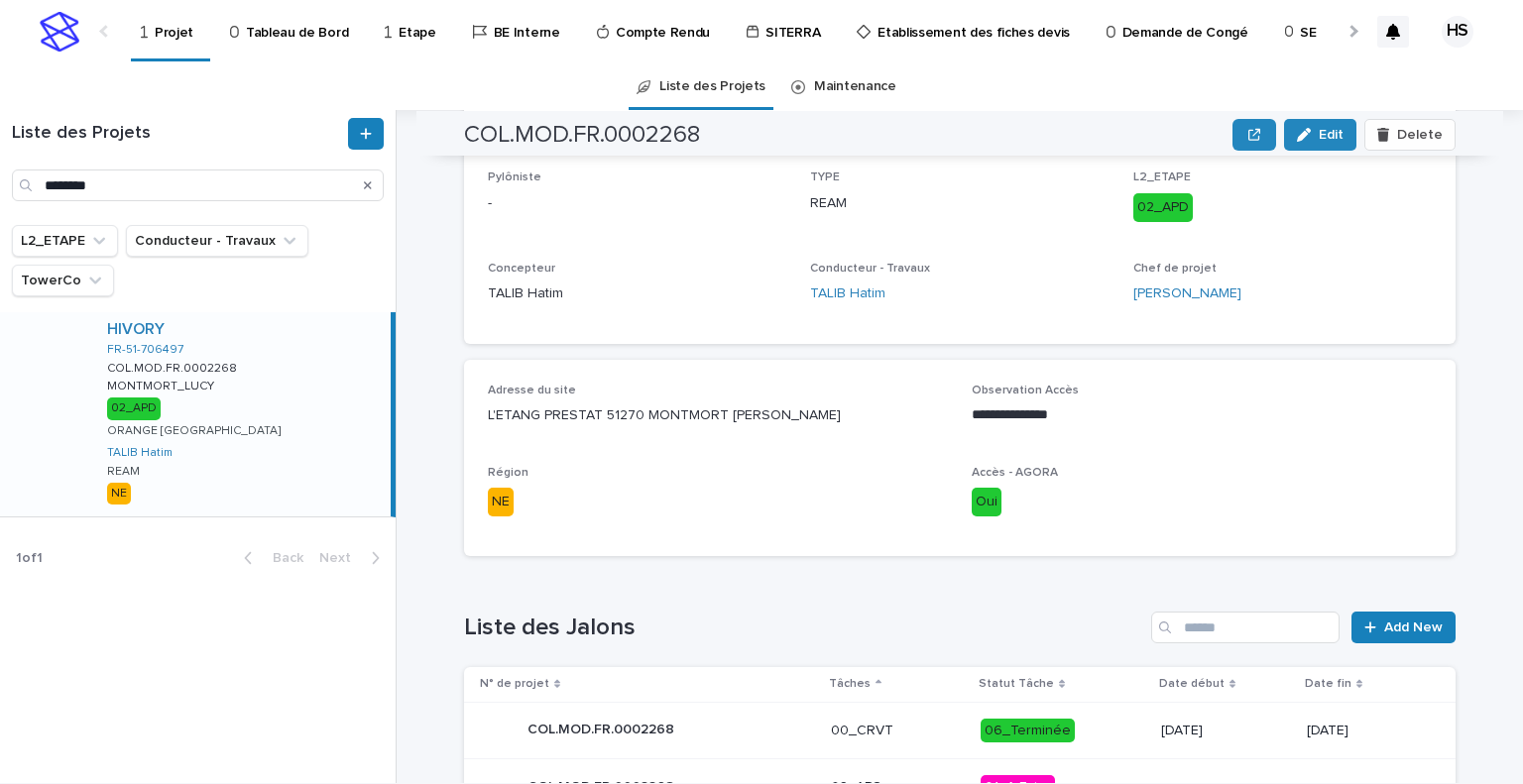 scroll, scrollTop: 694, scrollLeft: 0, axis: vertical 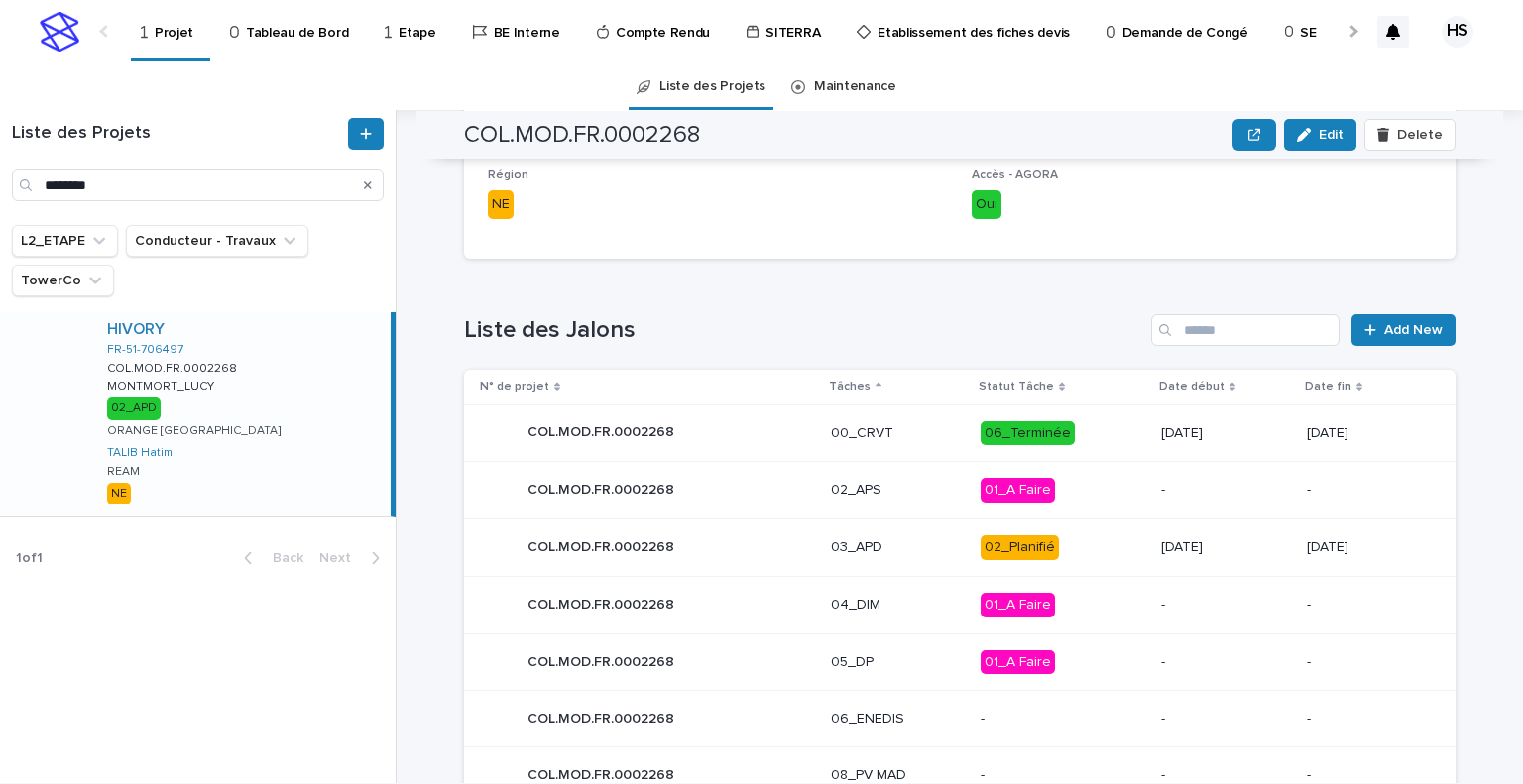 click on "02_Planifié" at bounding box center [1063, 548] 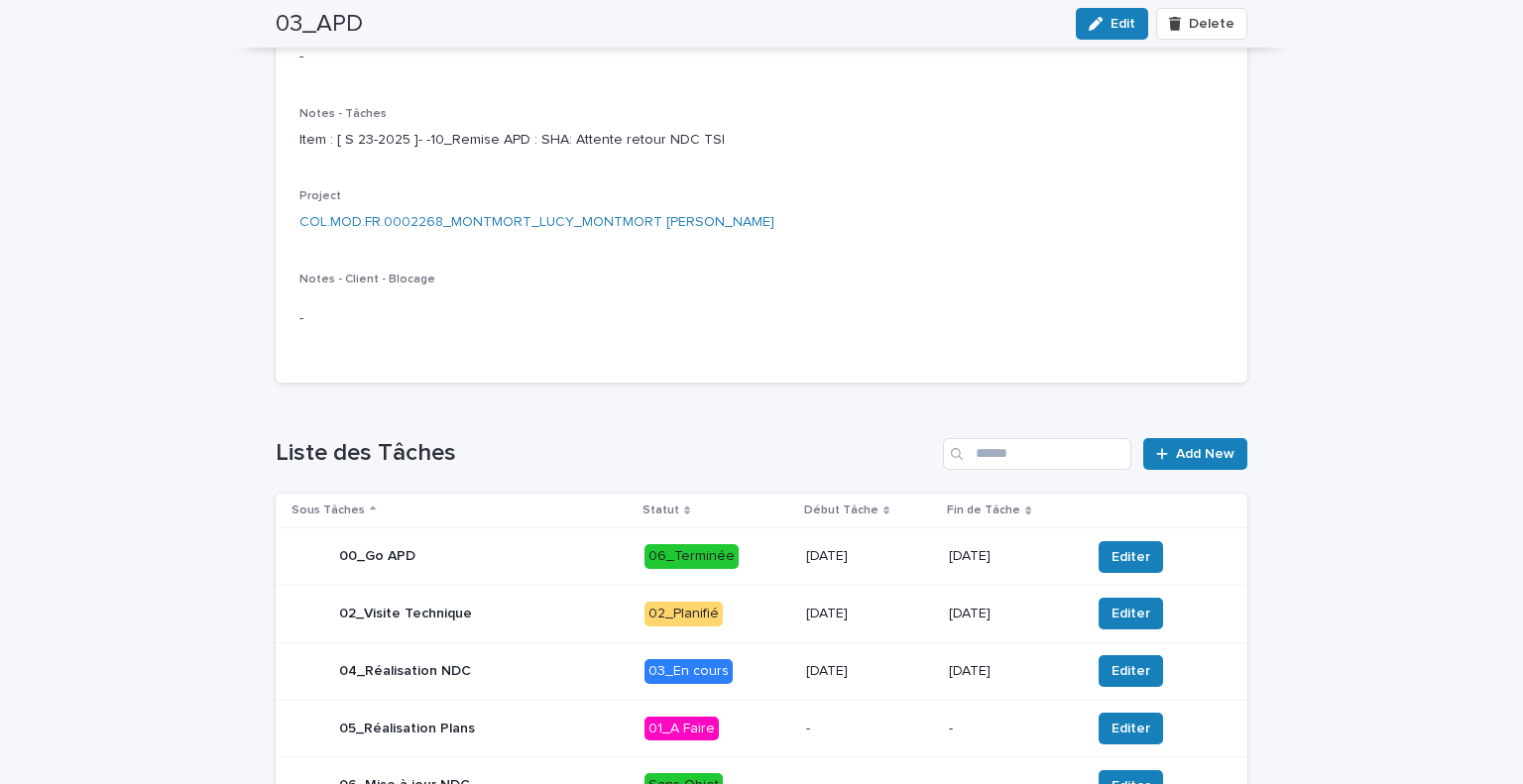scroll, scrollTop: 396, scrollLeft: 0, axis: vertical 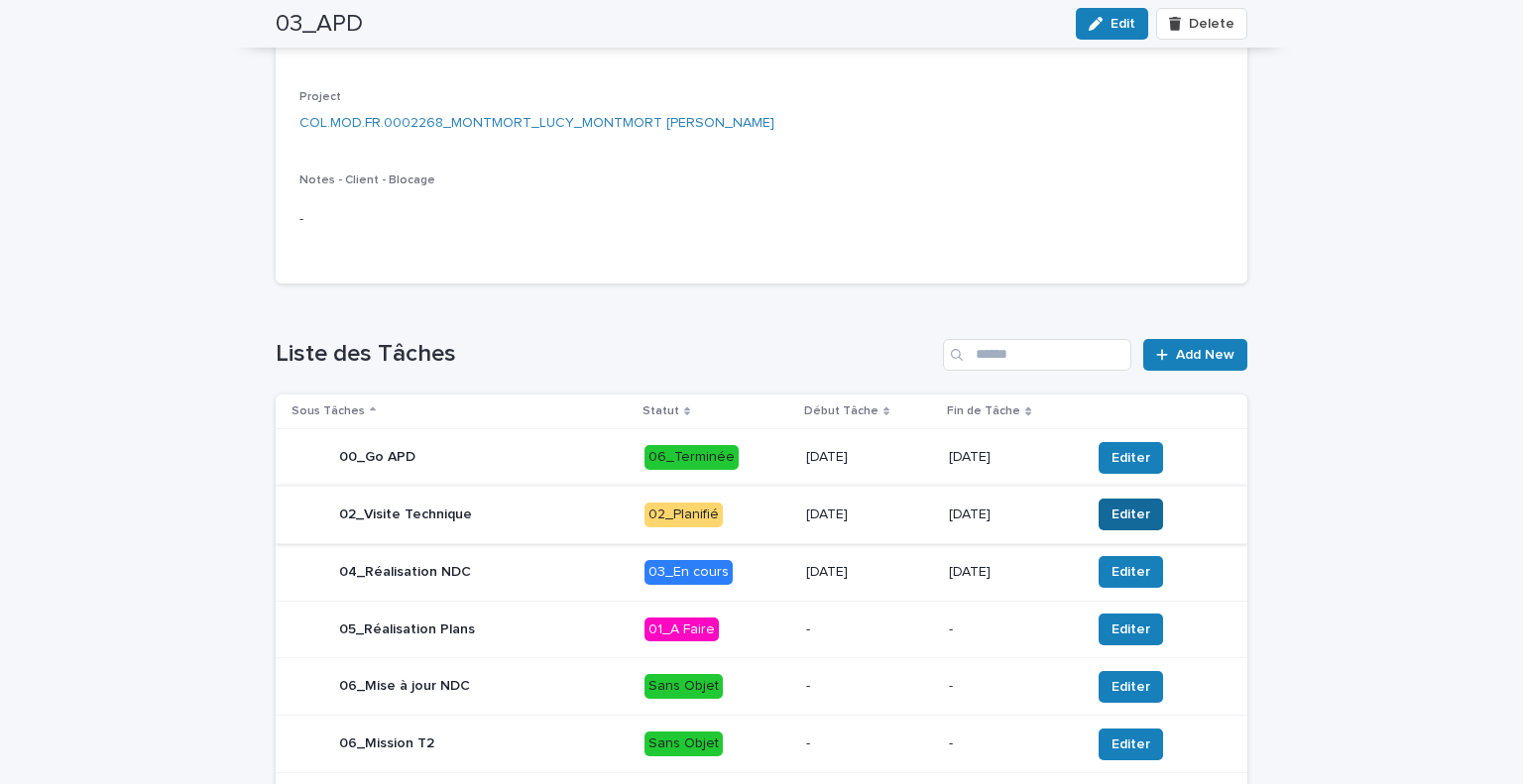 click on "Editer" at bounding box center [1130, 514] 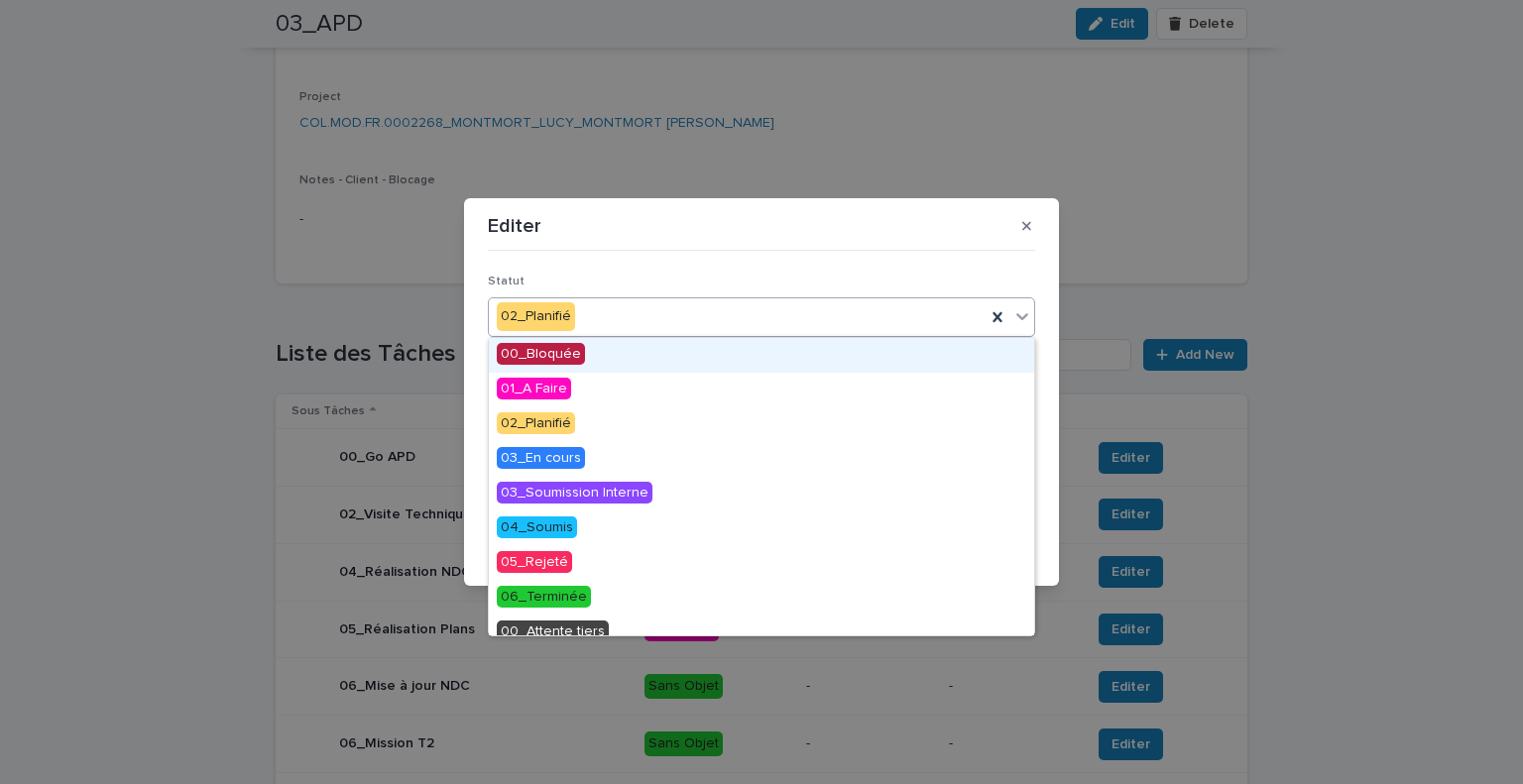 click on "02_Planifié" at bounding box center [737, 316] 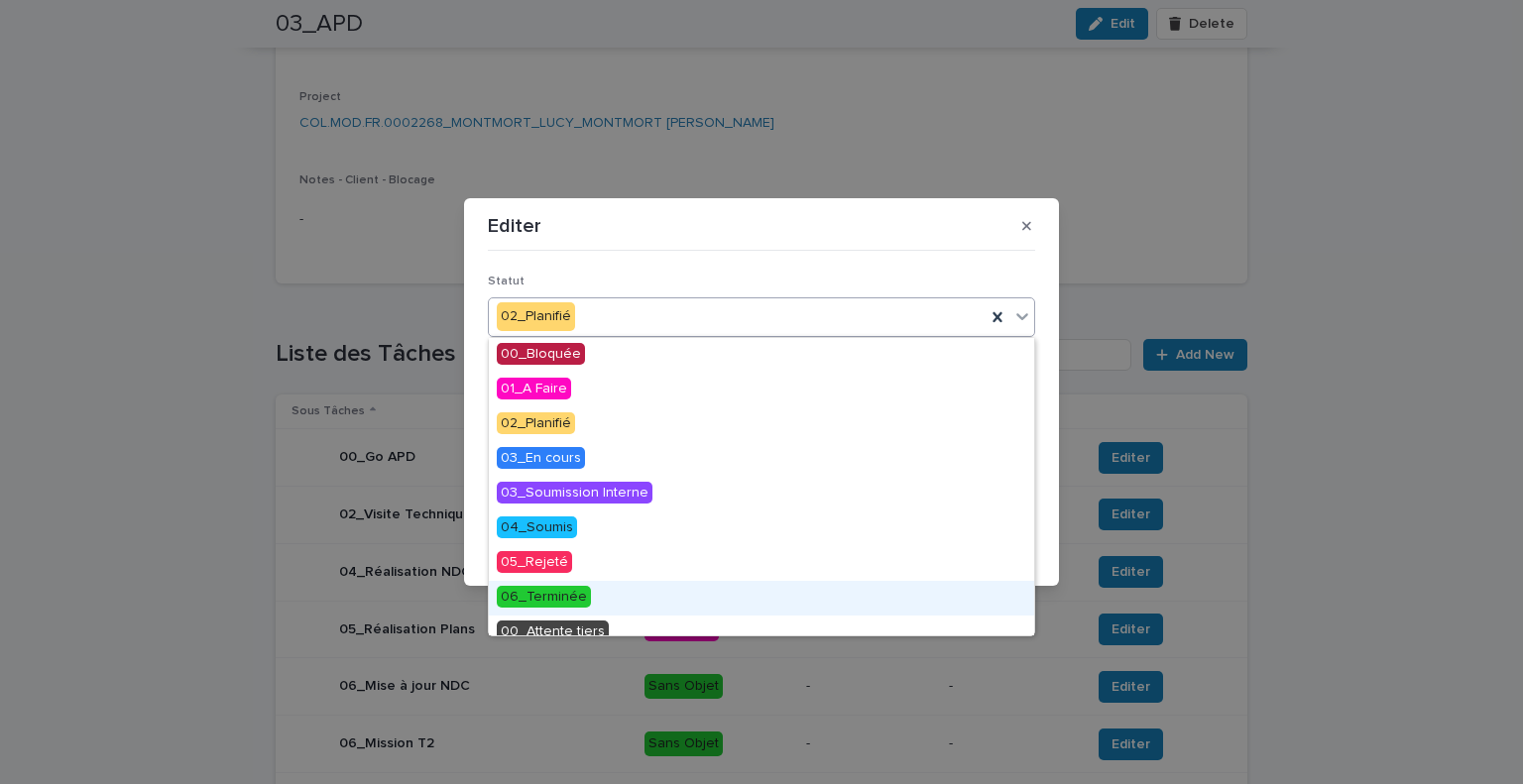 click on "06_Terminée" at bounding box center [543, 597] 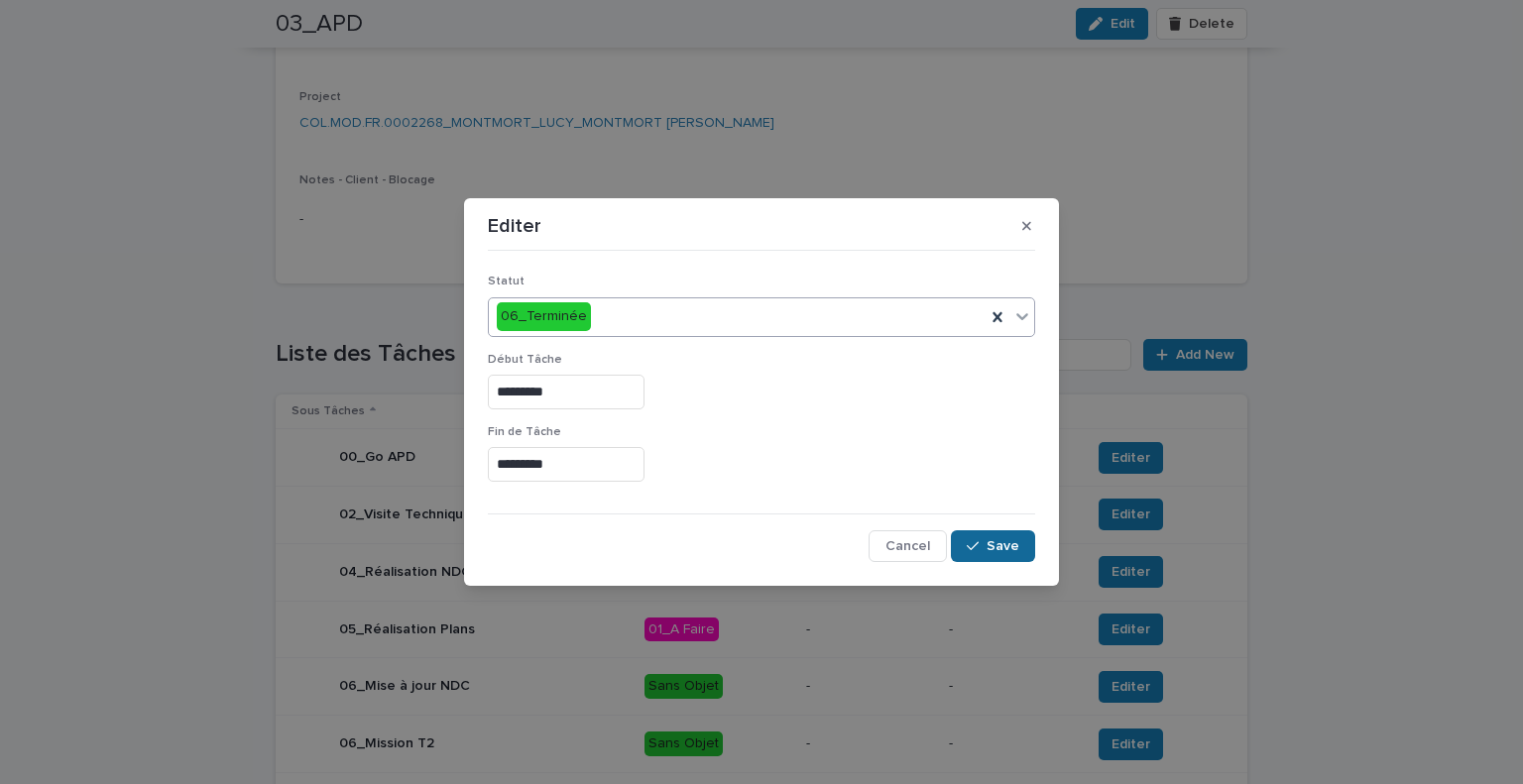 click on "Save" at bounding box center [993, 546] 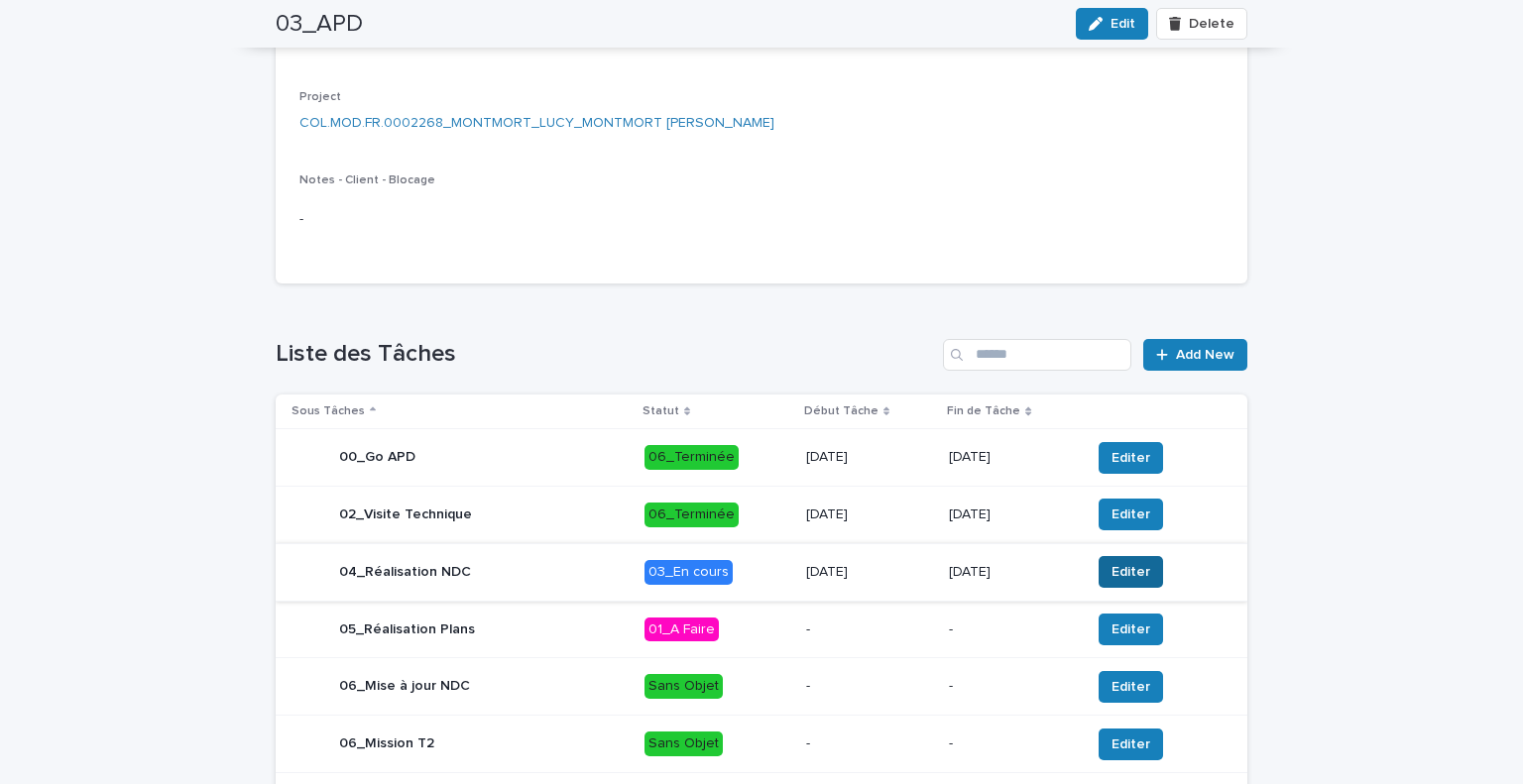 click on "Editer" at bounding box center (1130, 572) 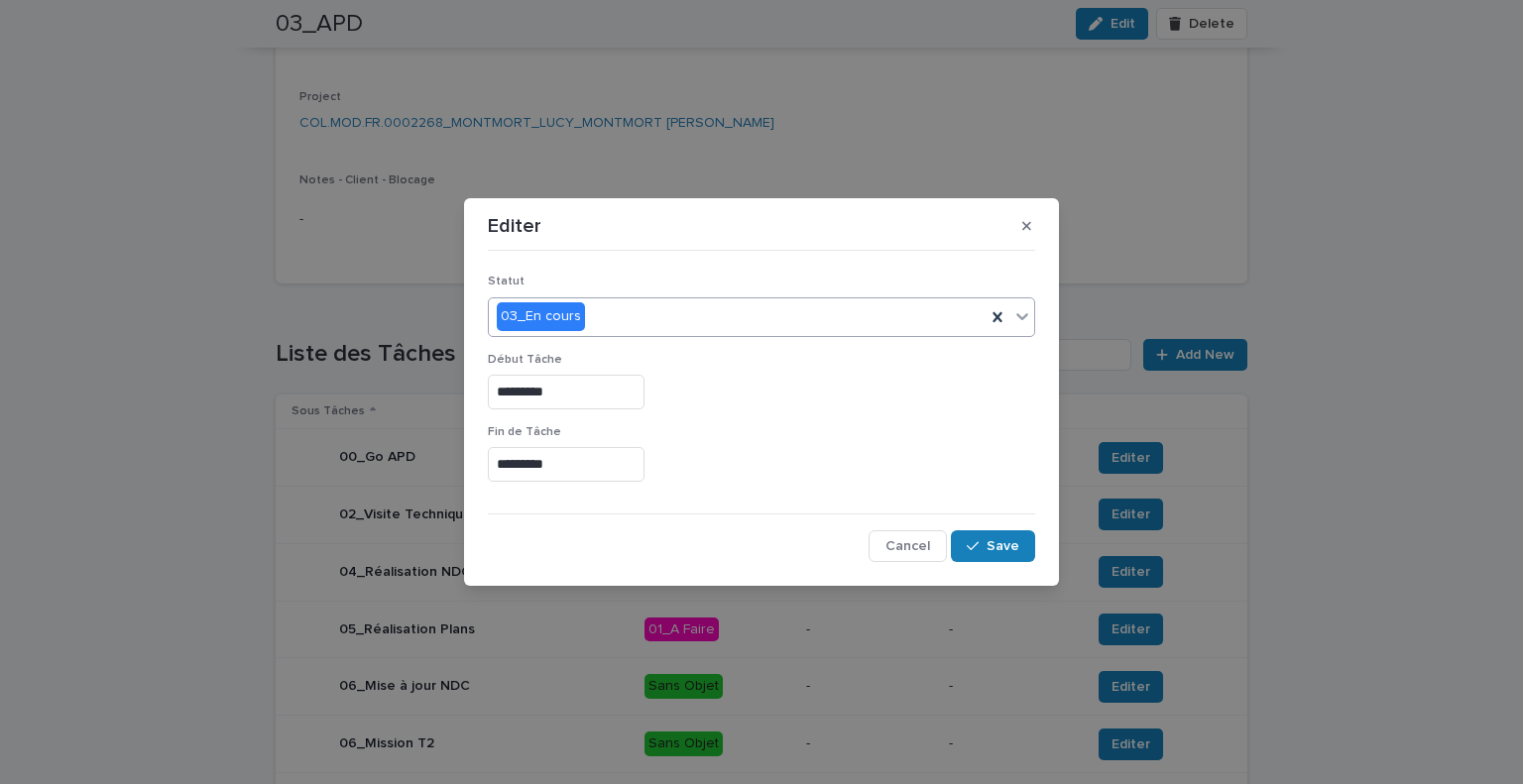 click on "03_En cours" at bounding box center (762, 317) 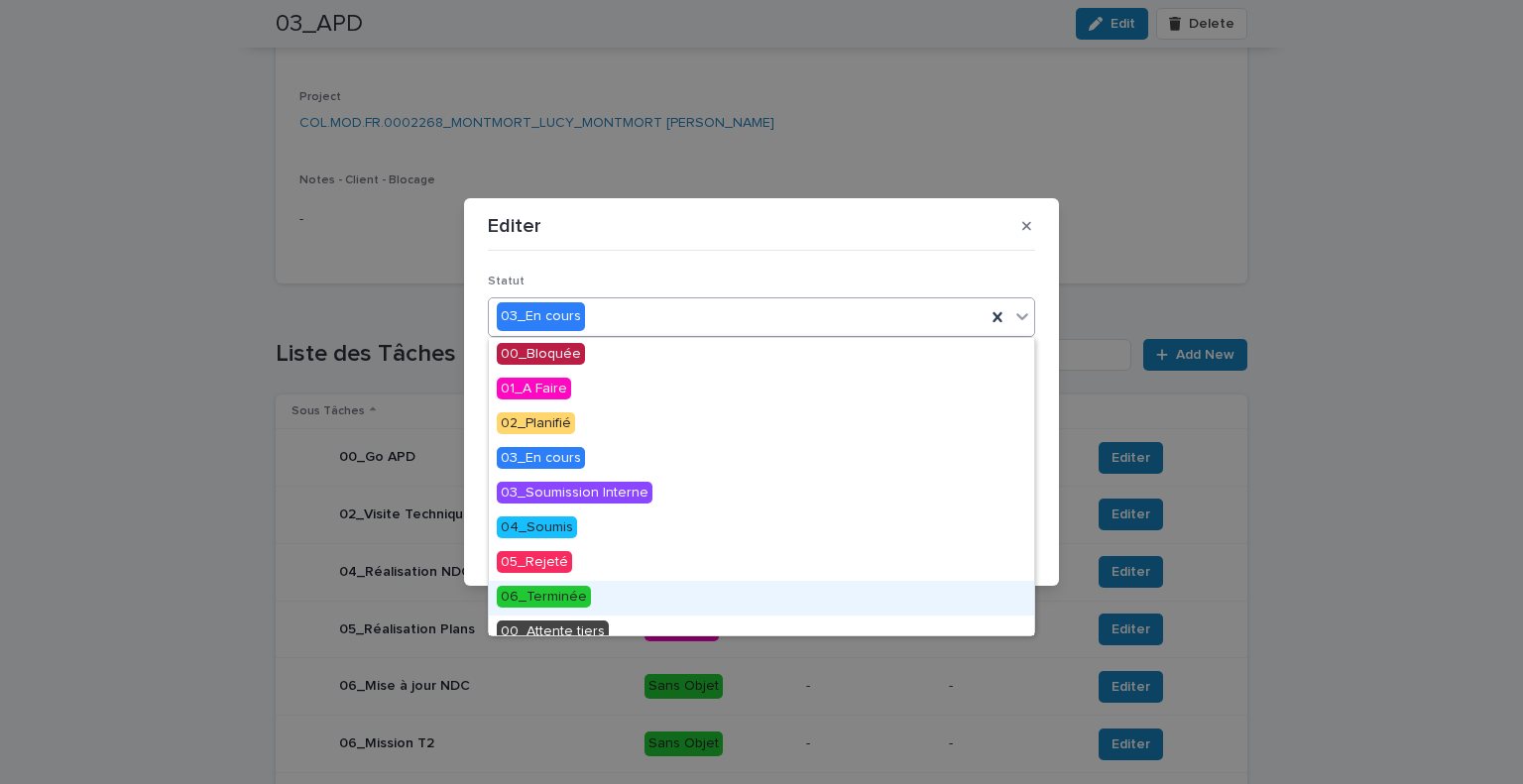 click on "06_Terminée" at bounding box center [543, 597] 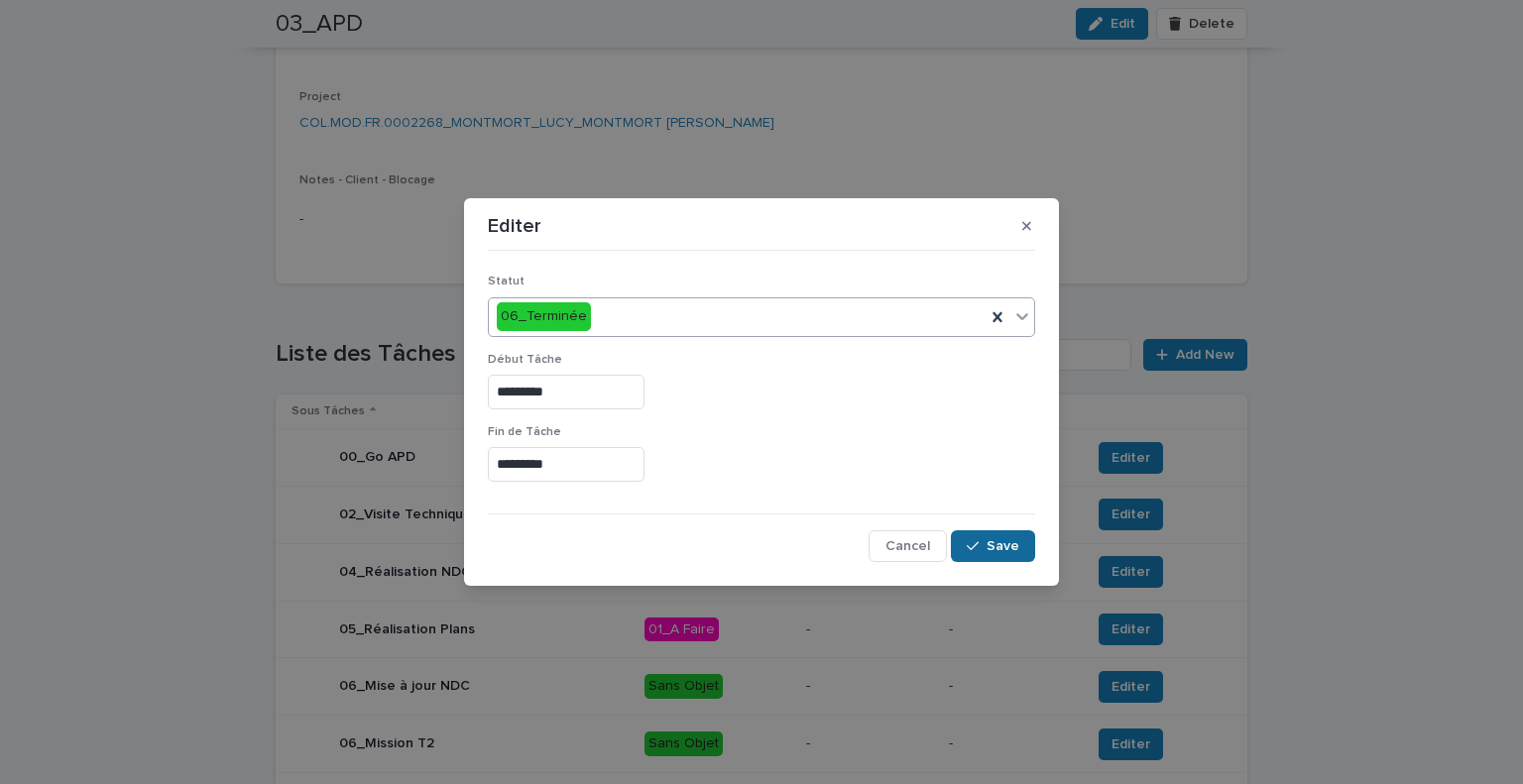 click at bounding box center [977, 546] 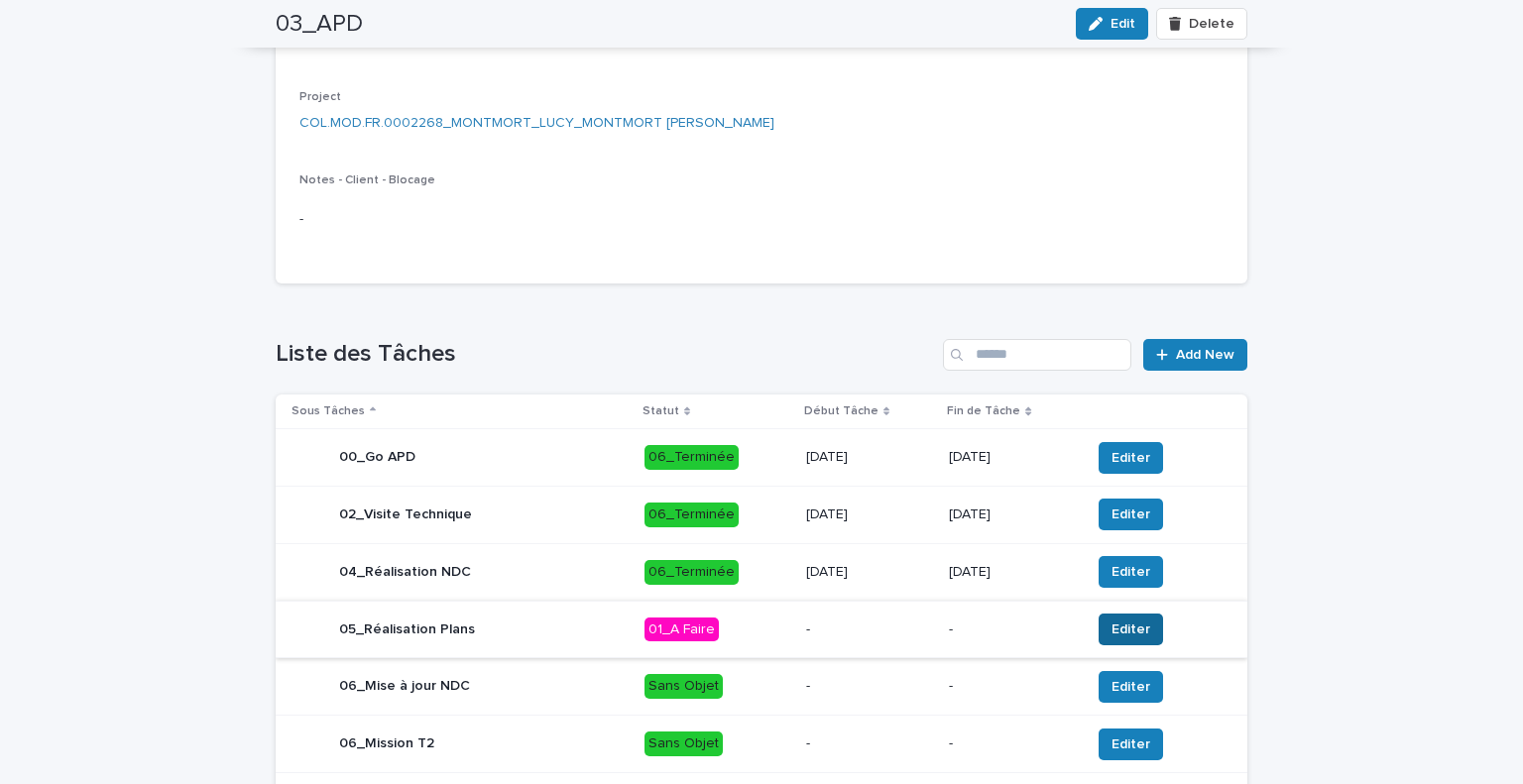 click on "Editer" at bounding box center (1130, 629) 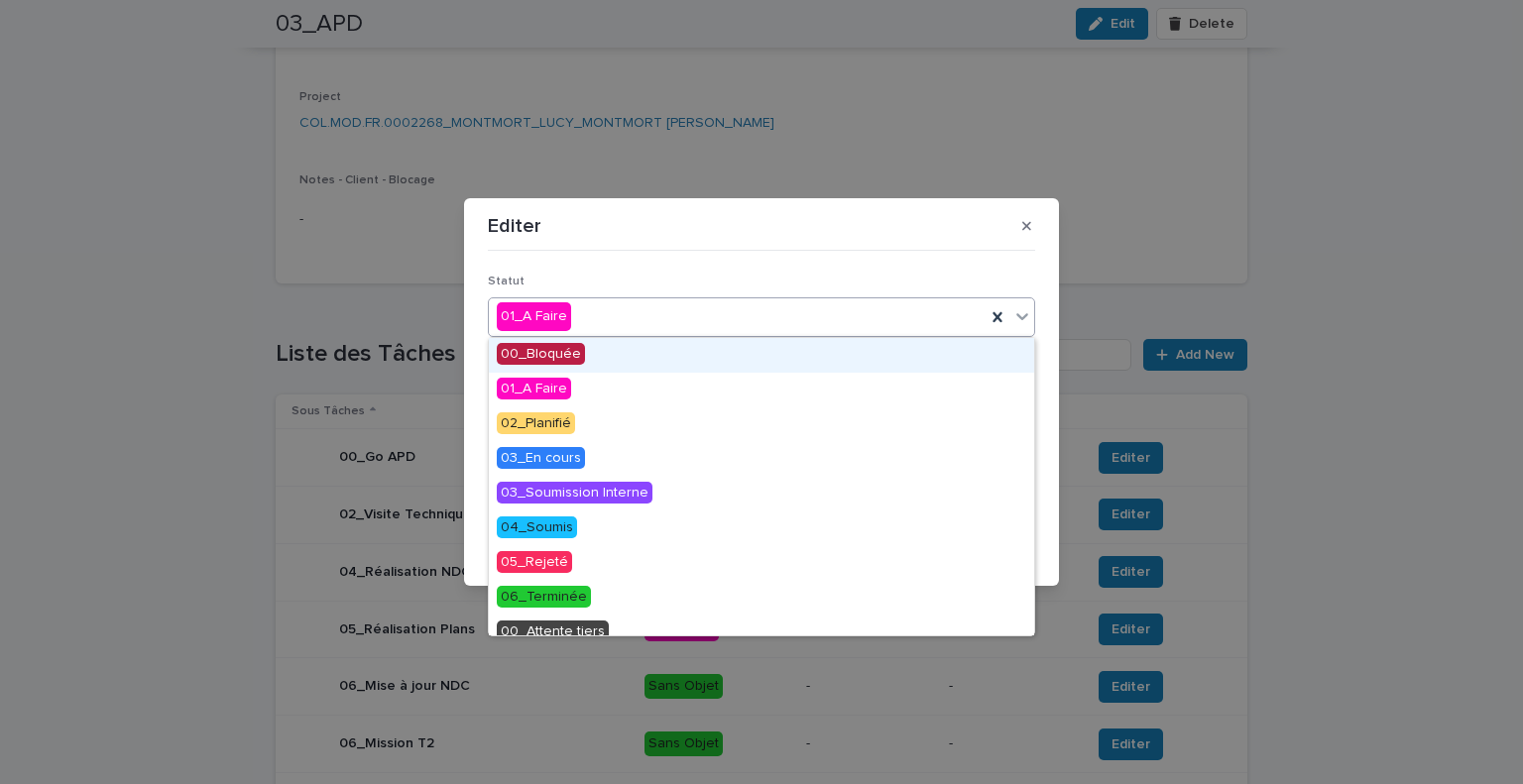 click on "01_A Faire" at bounding box center [737, 316] 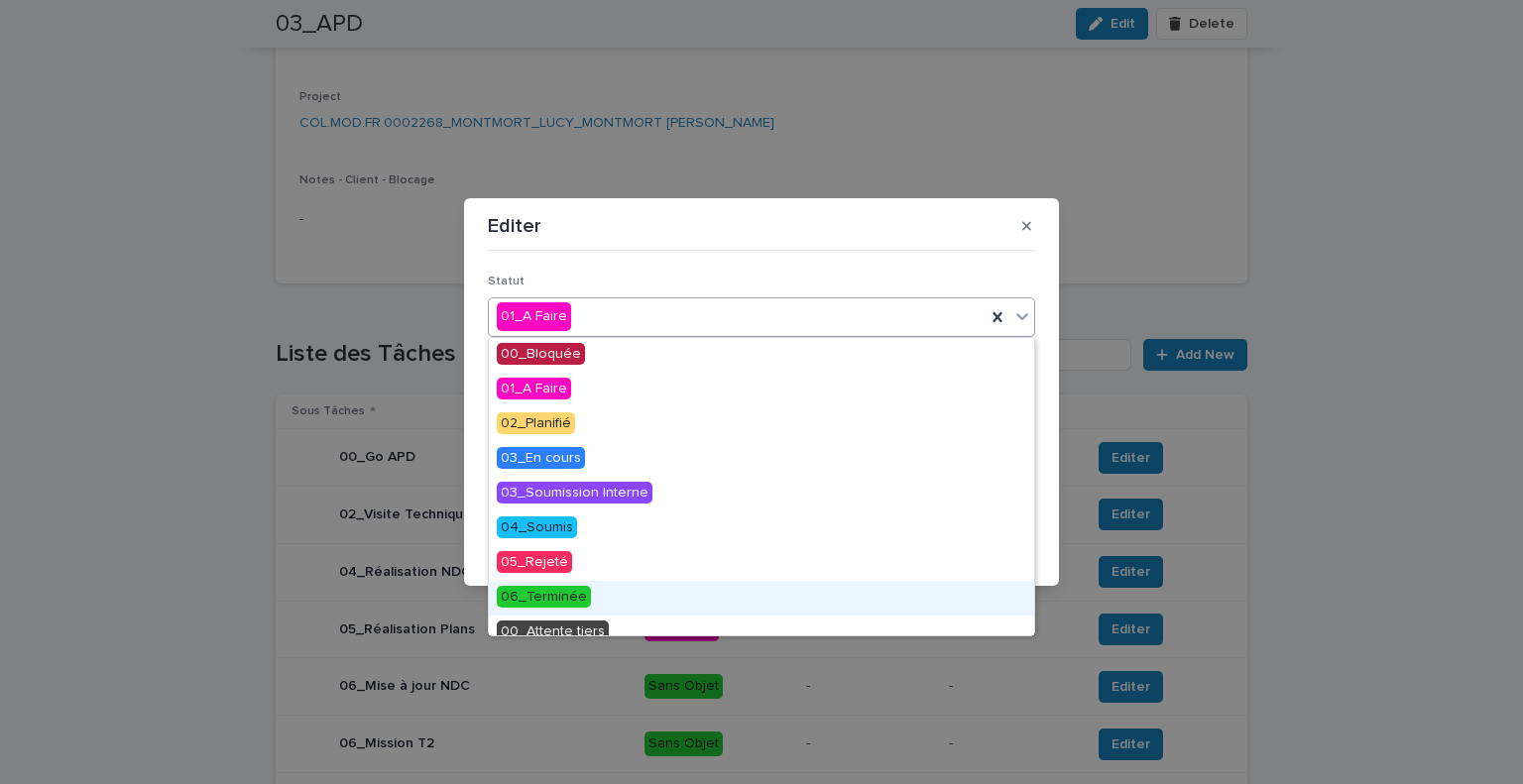 click on "06_Terminée" at bounding box center [543, 597] 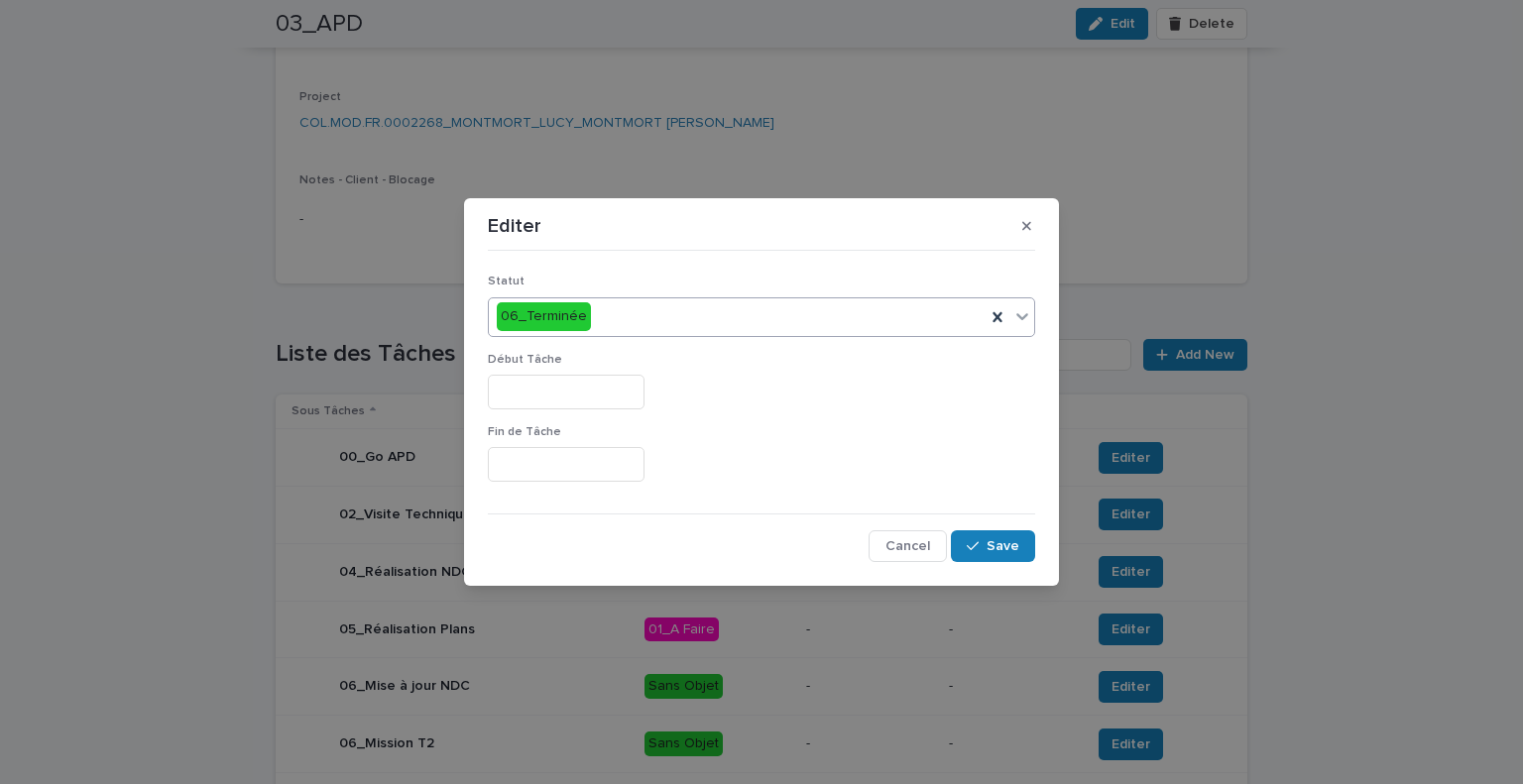 click at bounding box center [566, 392] 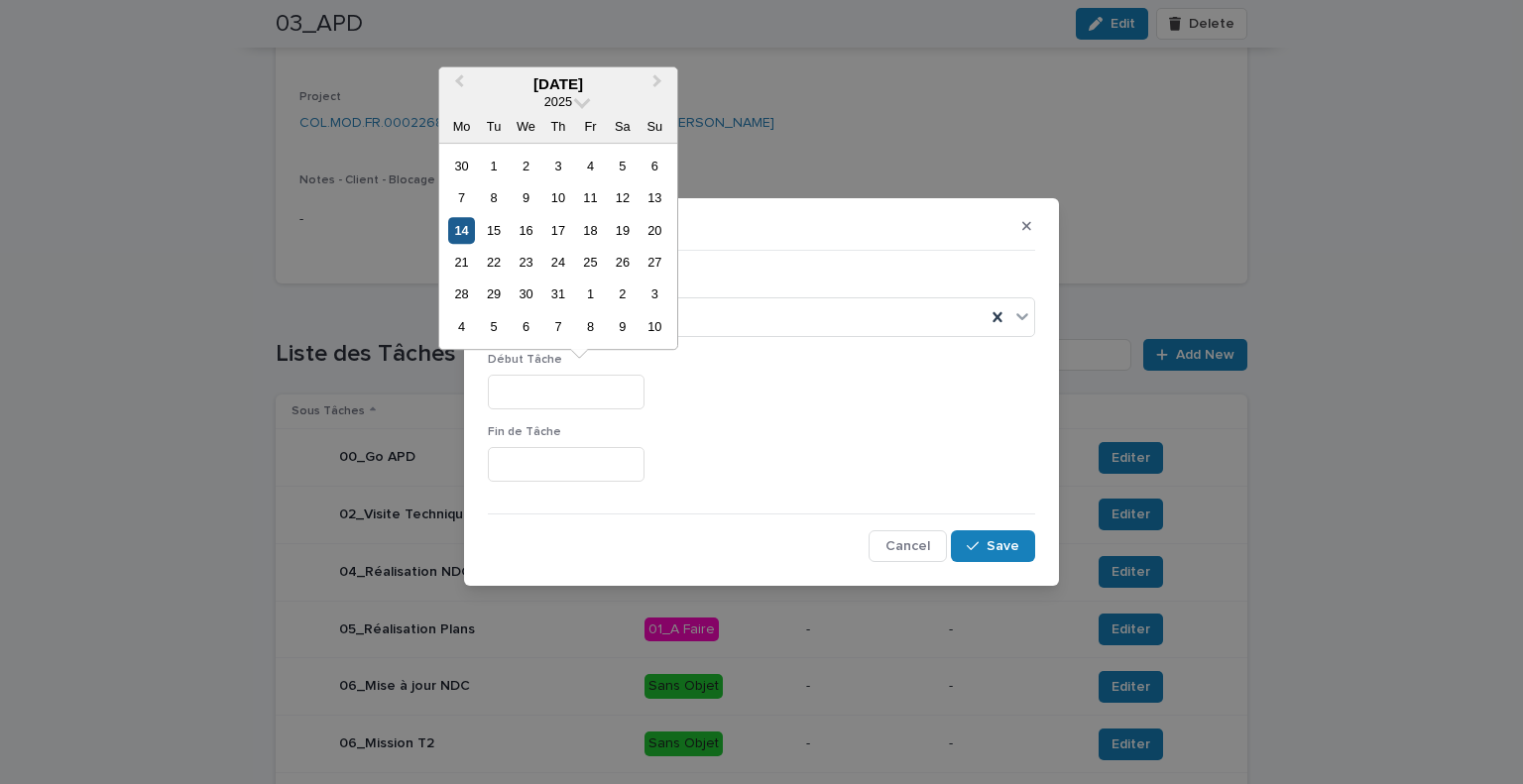 click on "14" at bounding box center (461, 230) 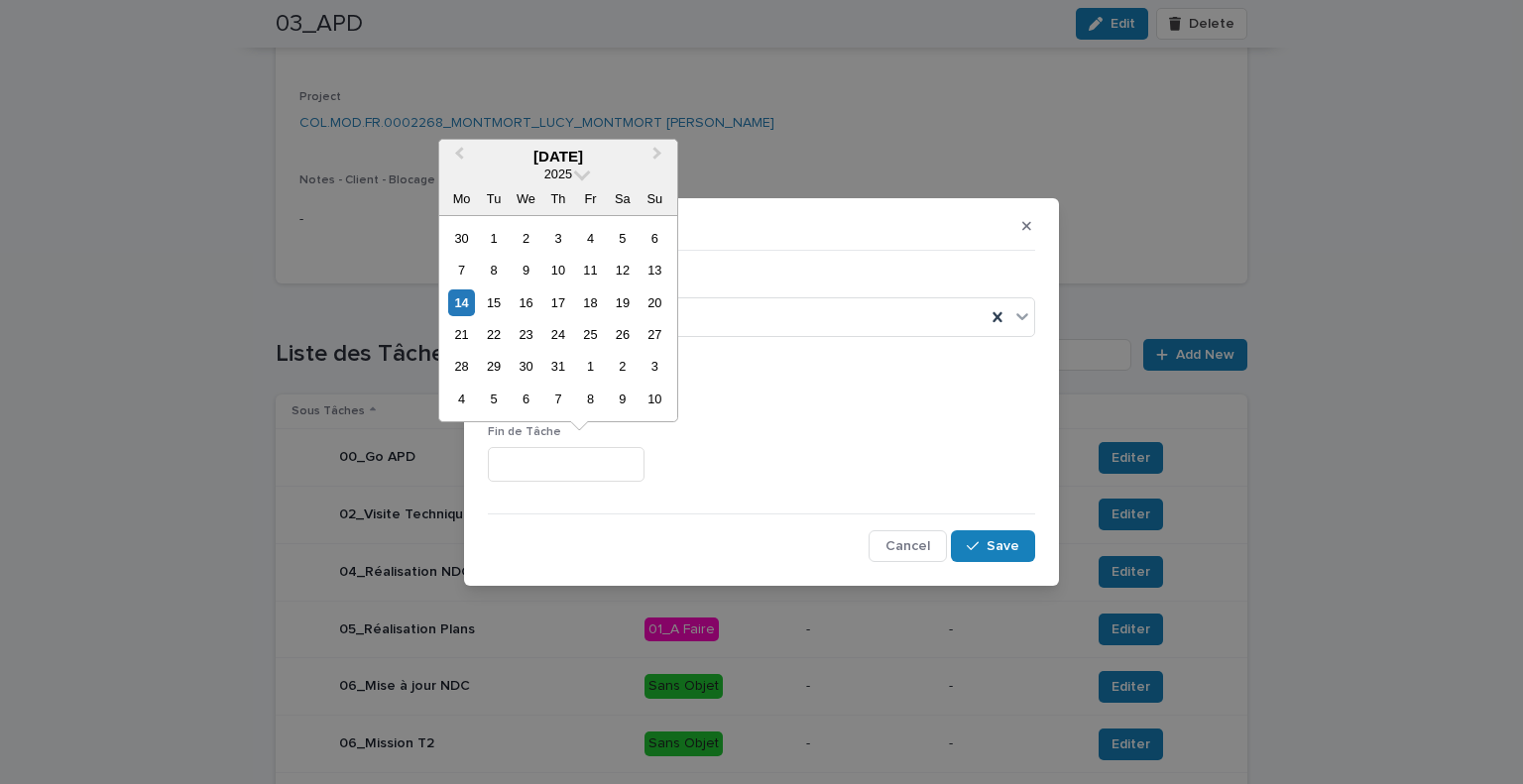click at bounding box center (566, 464) 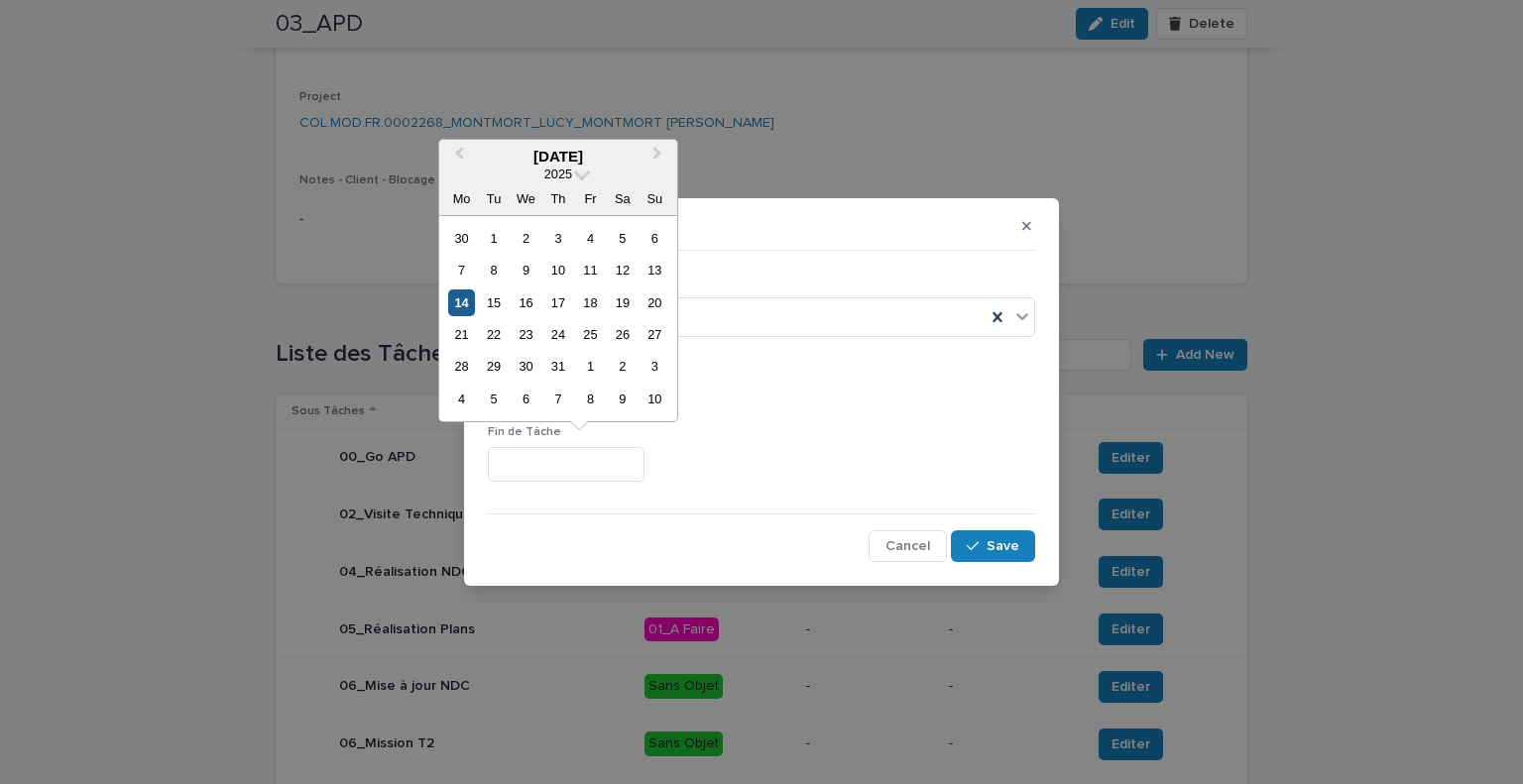 click on "14" at bounding box center [461, 302] 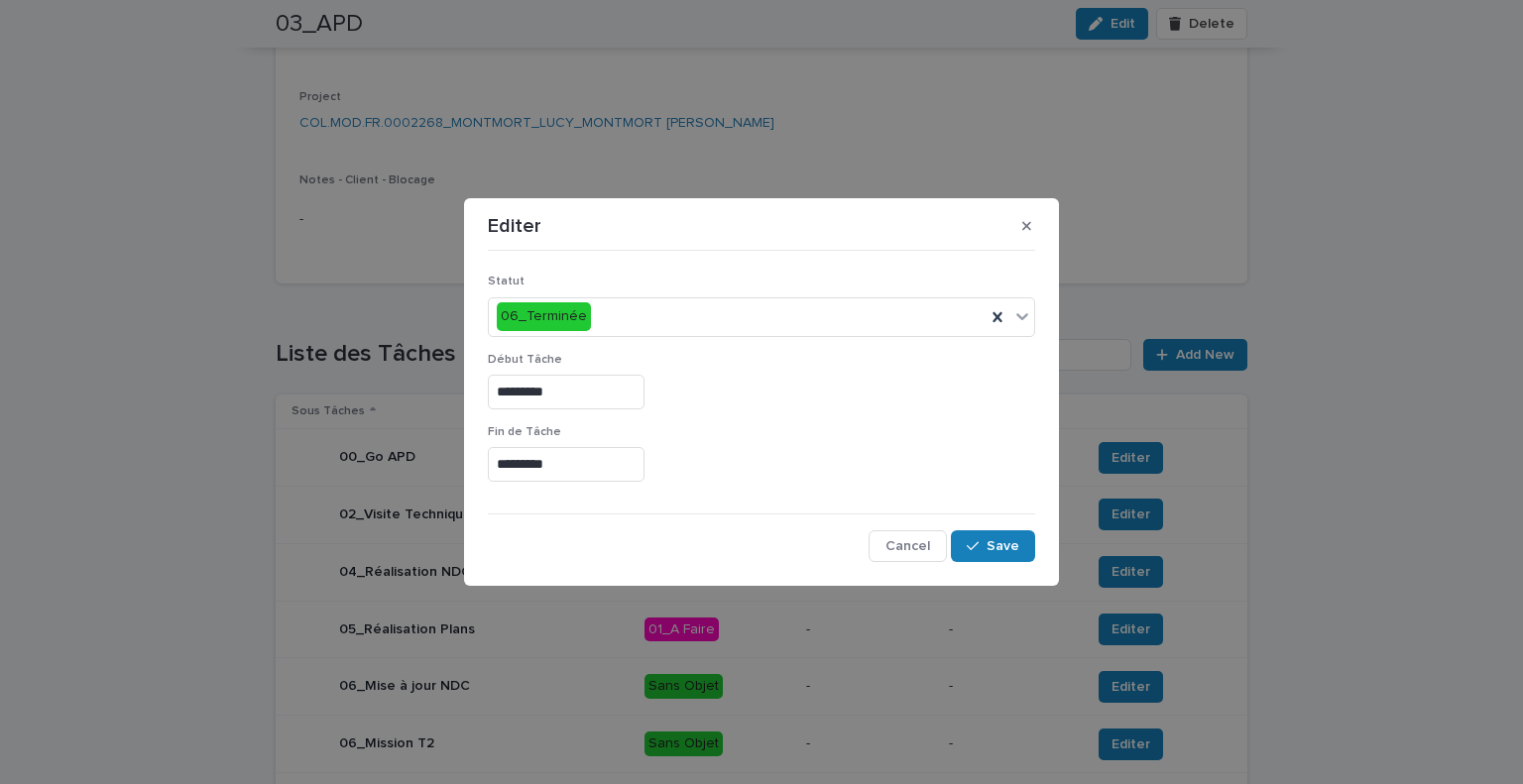 drag, startPoint x: 1013, startPoint y: 523, endPoint x: 1005, endPoint y: 545, distance: 23.4094 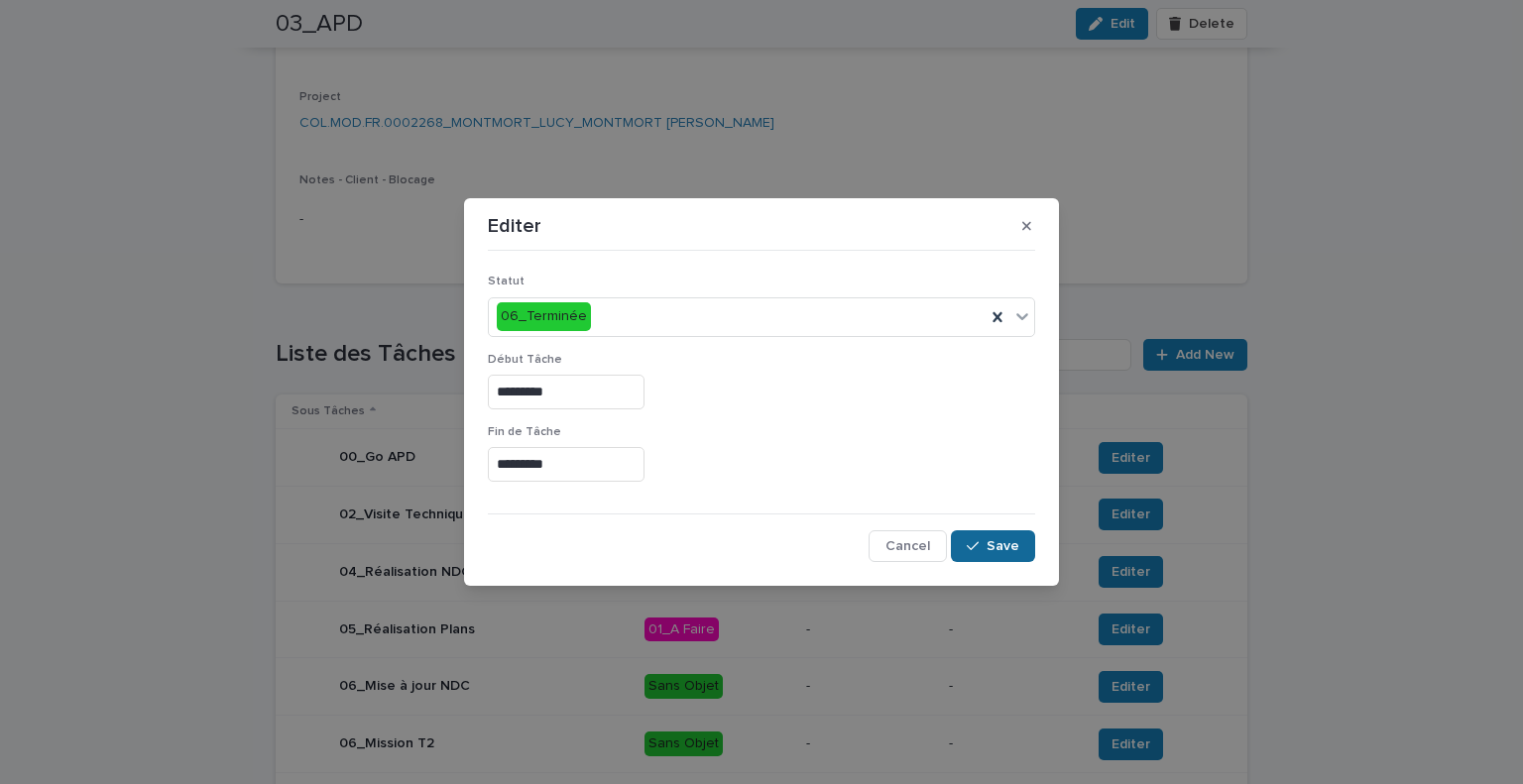 click on "Save" at bounding box center [1002, 546] 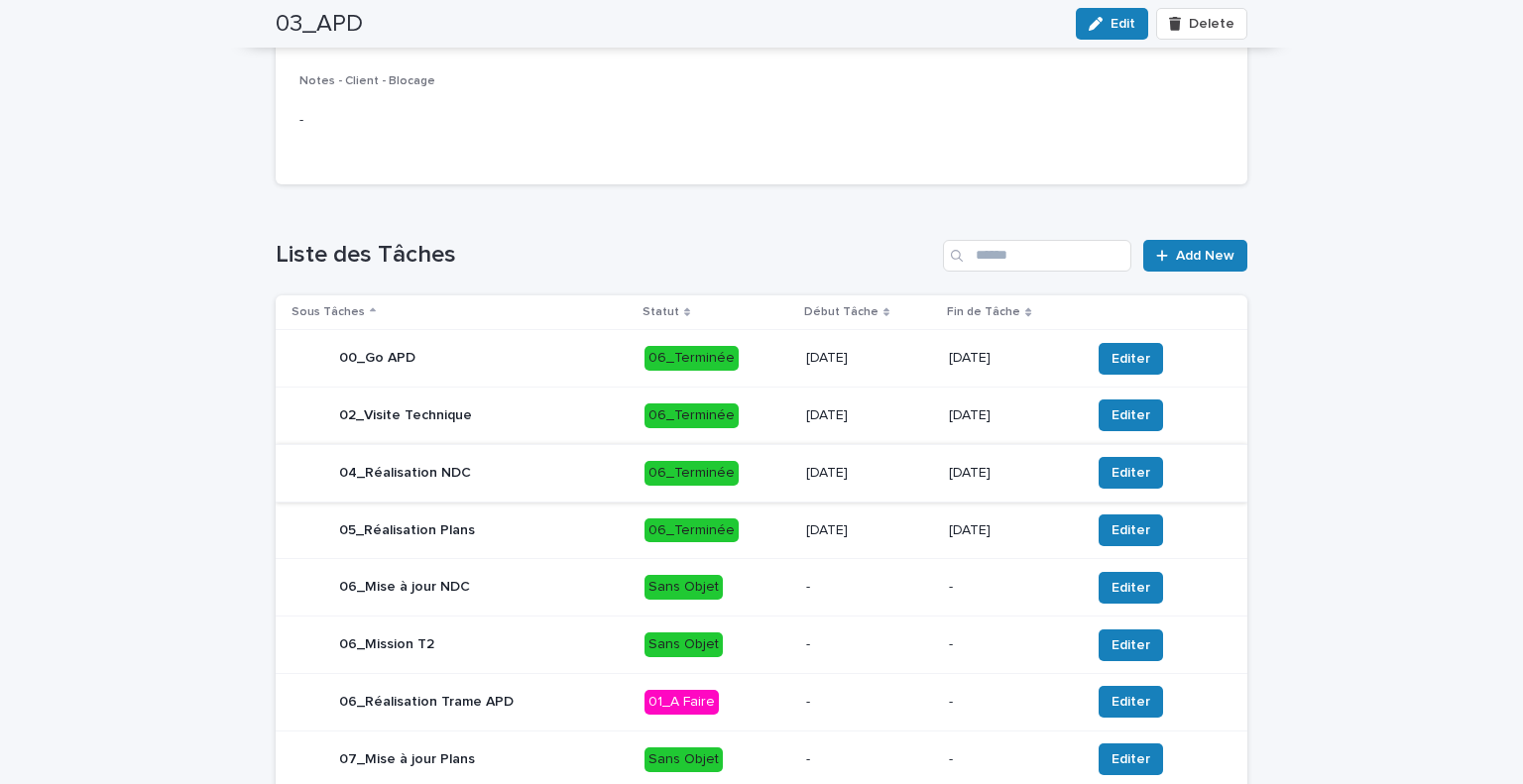 scroll, scrollTop: 595, scrollLeft: 0, axis: vertical 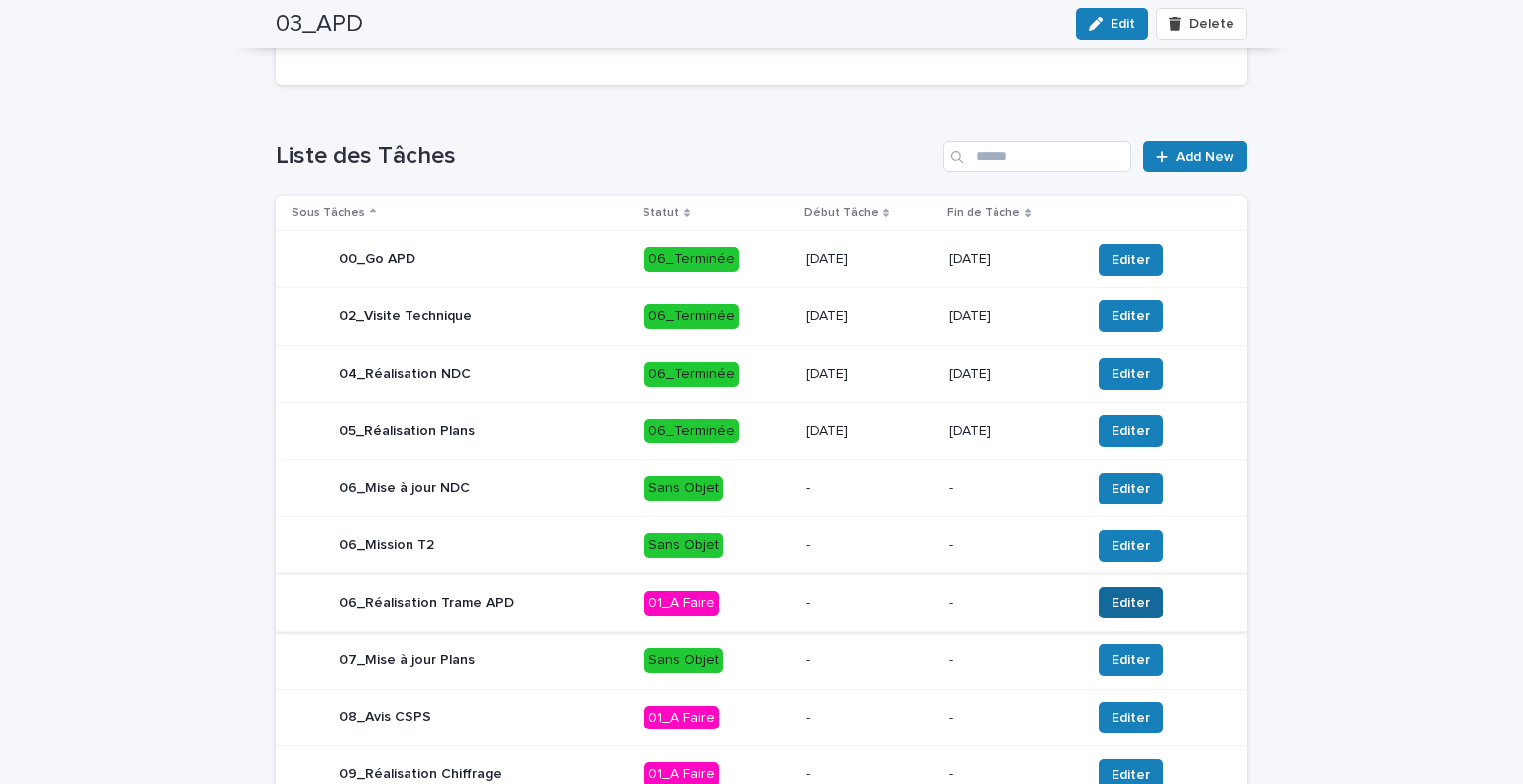 click on "Editer" at bounding box center (1130, 603) 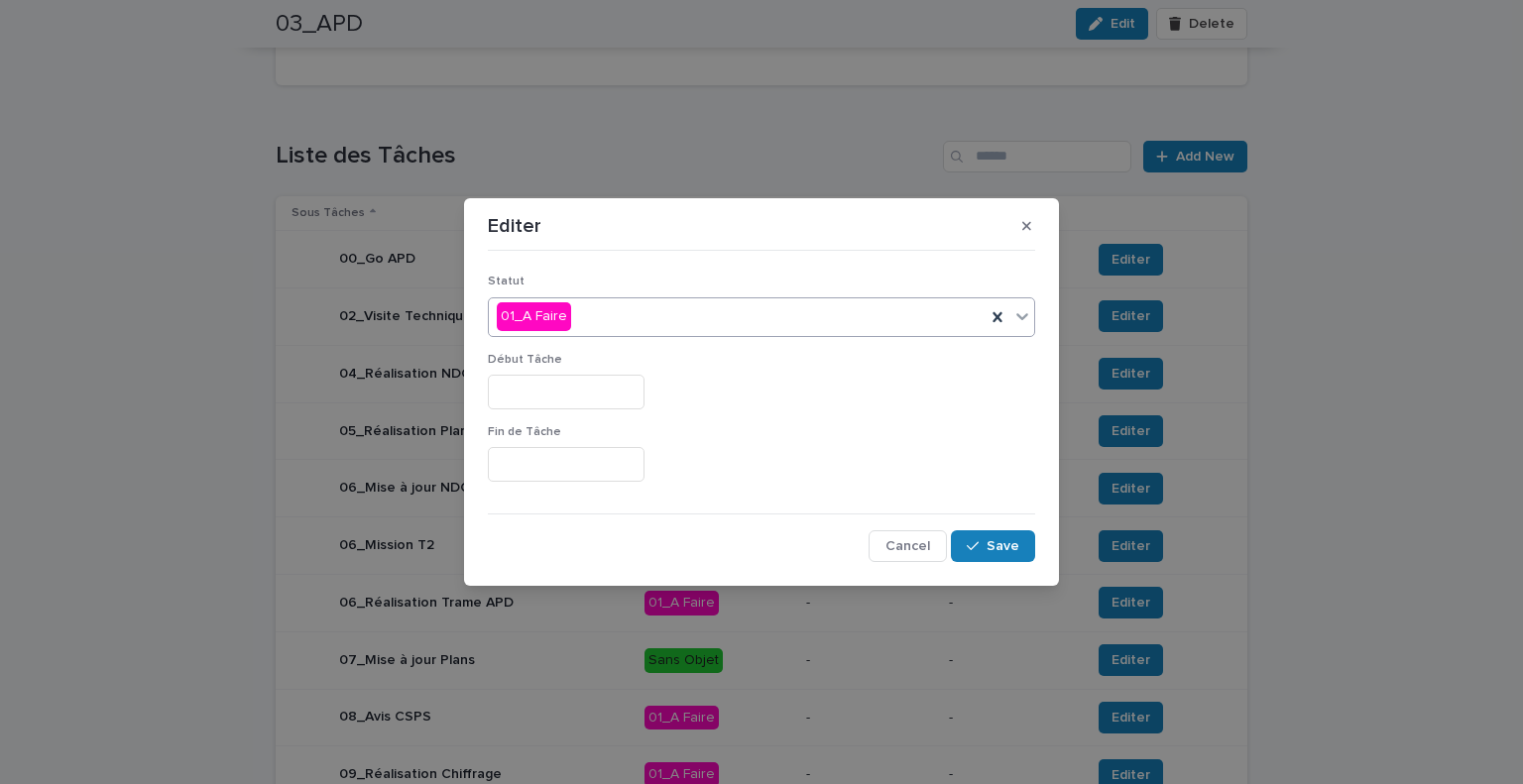 click on "01_A Faire" at bounding box center [737, 316] 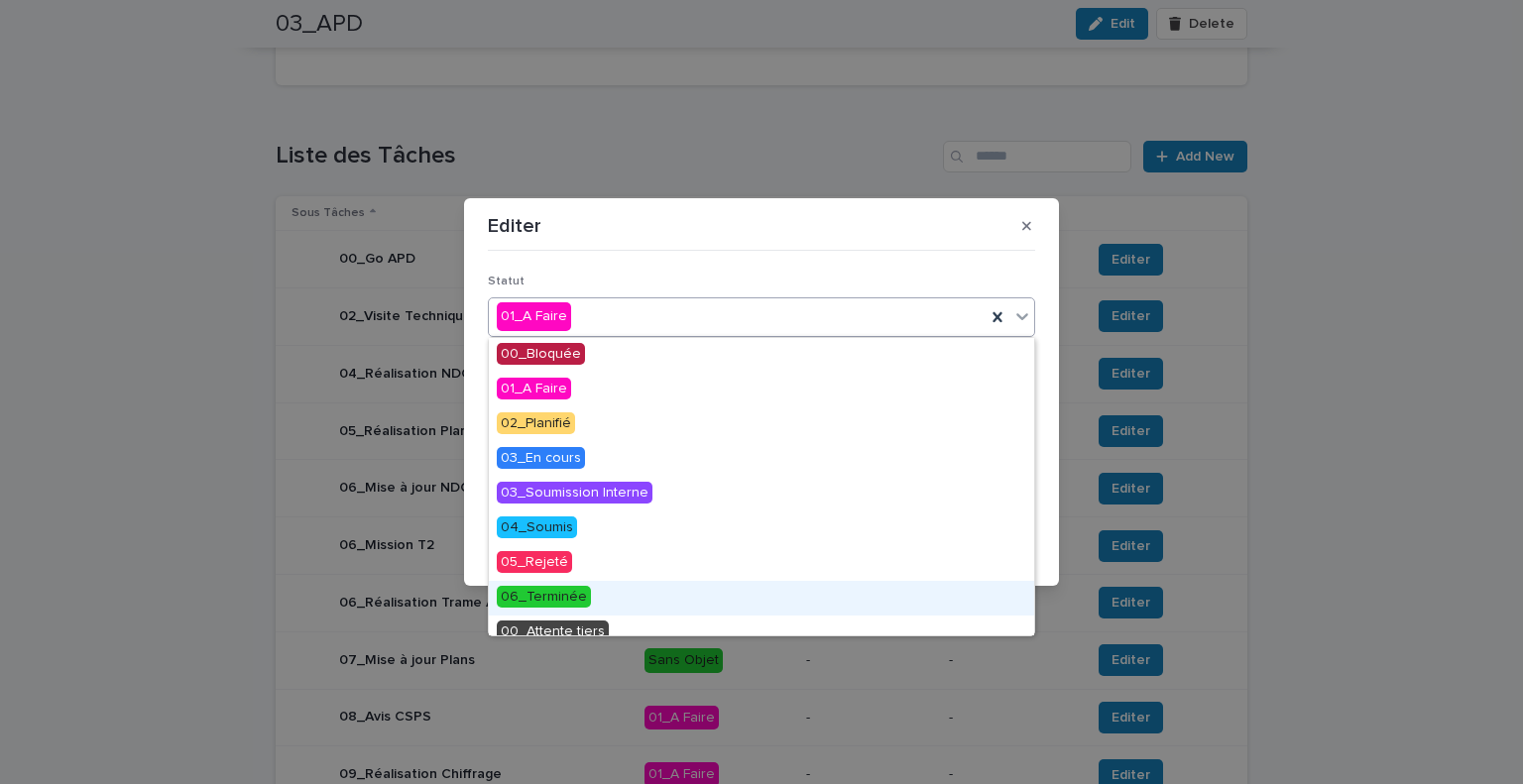 click on "06_Terminée" at bounding box center [543, 597] 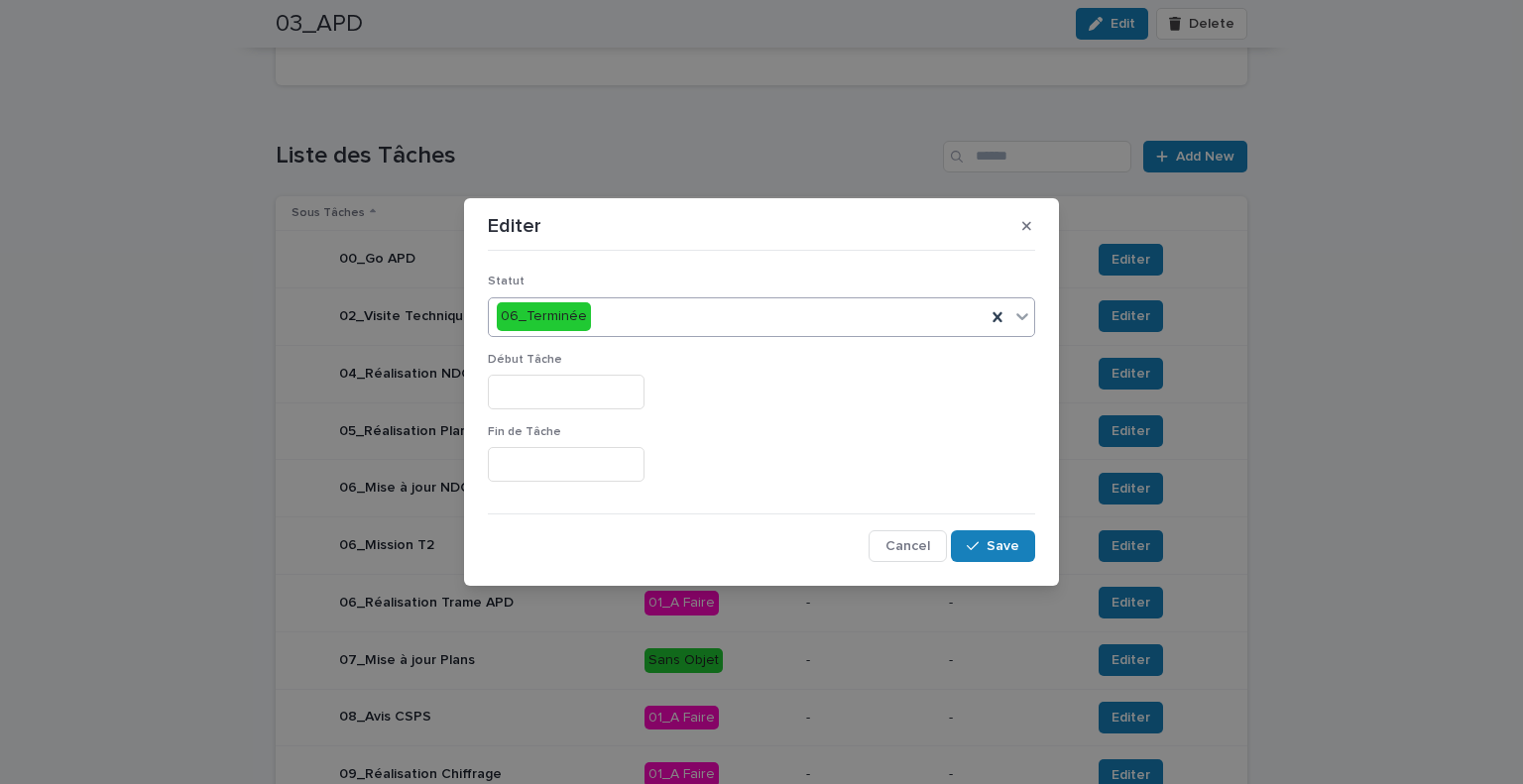 click at bounding box center (566, 392) 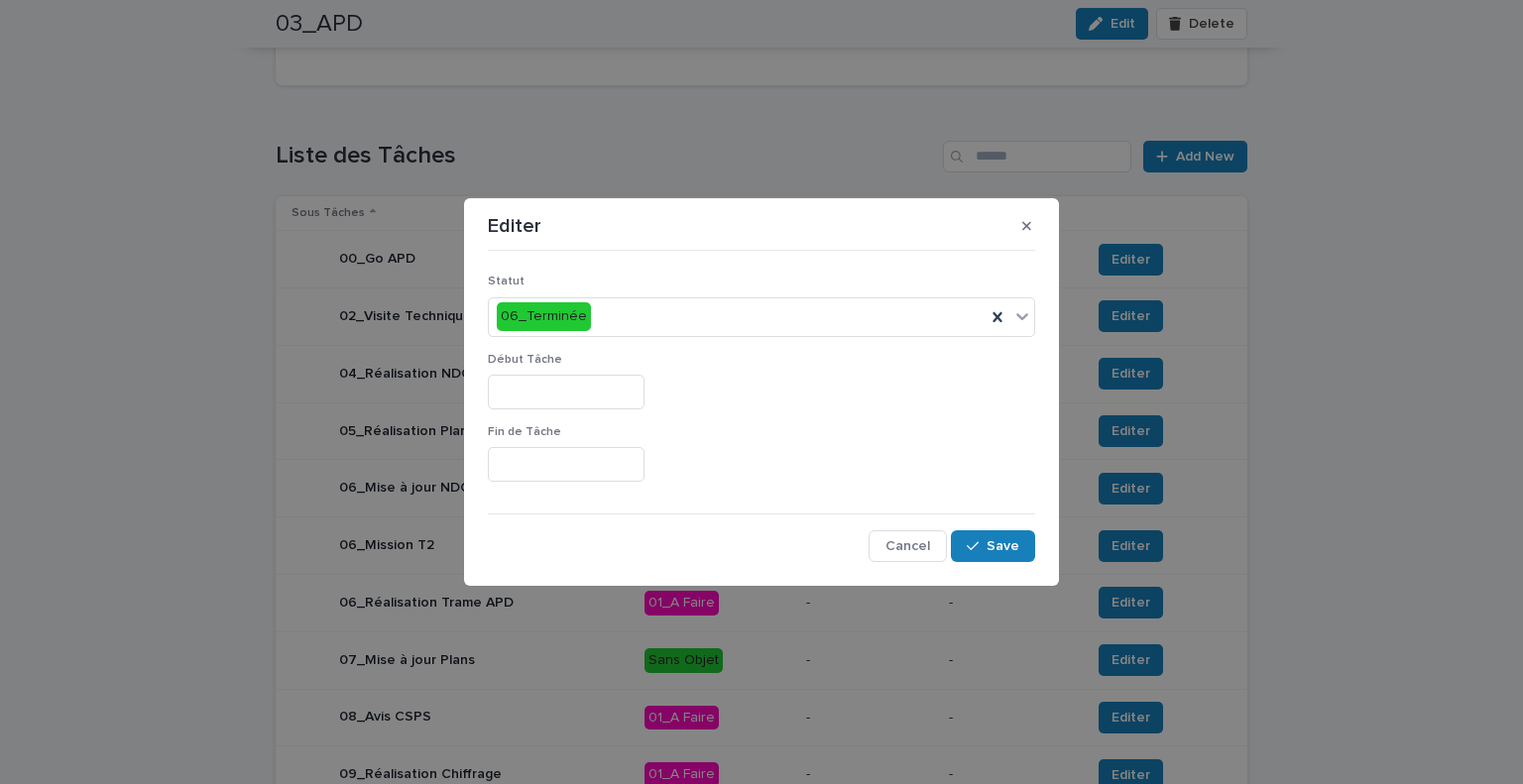 click on "Statut 06_Terminée Début Tâche Fin de Tâche Cancel Save" at bounding box center [762, 410] 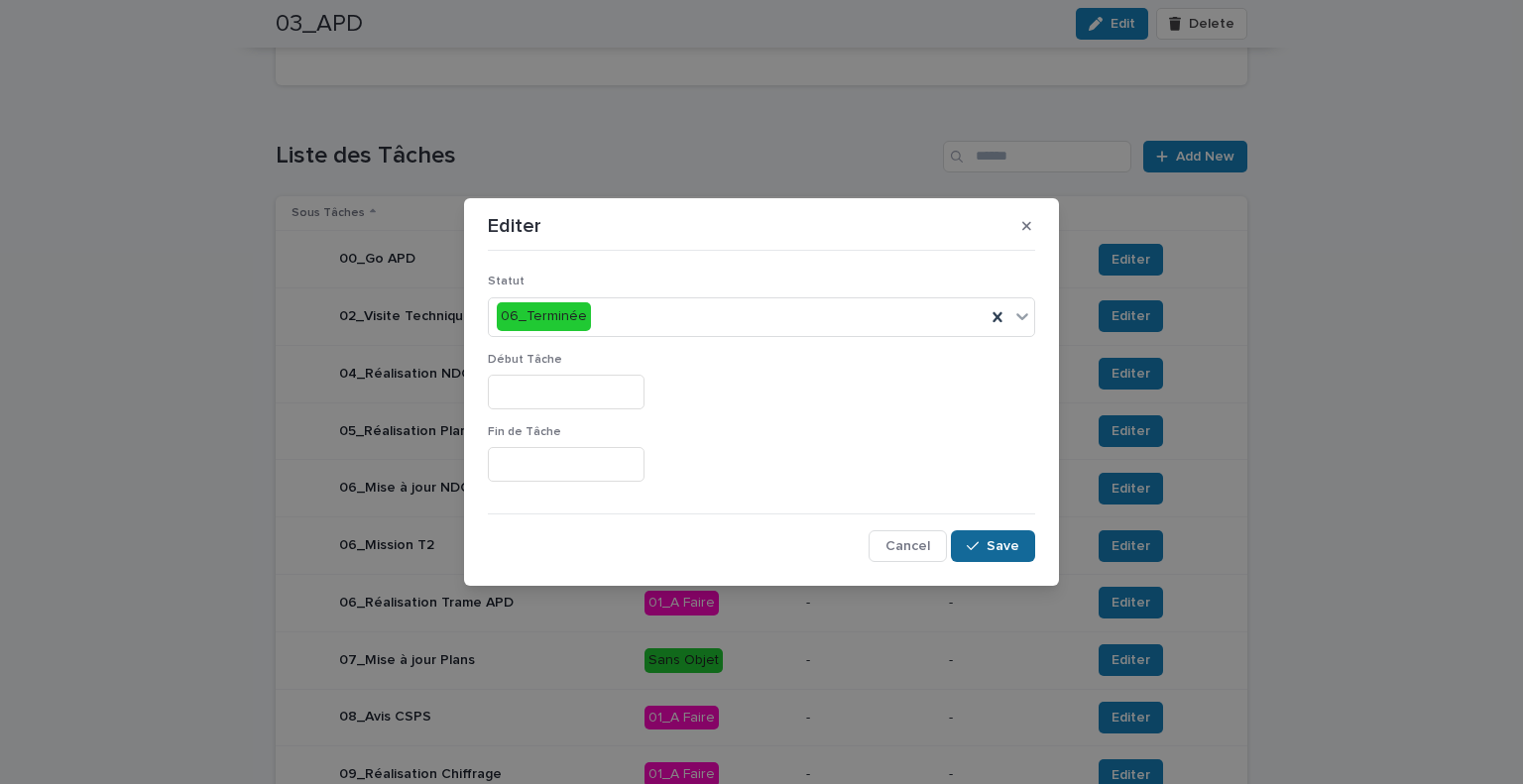 click 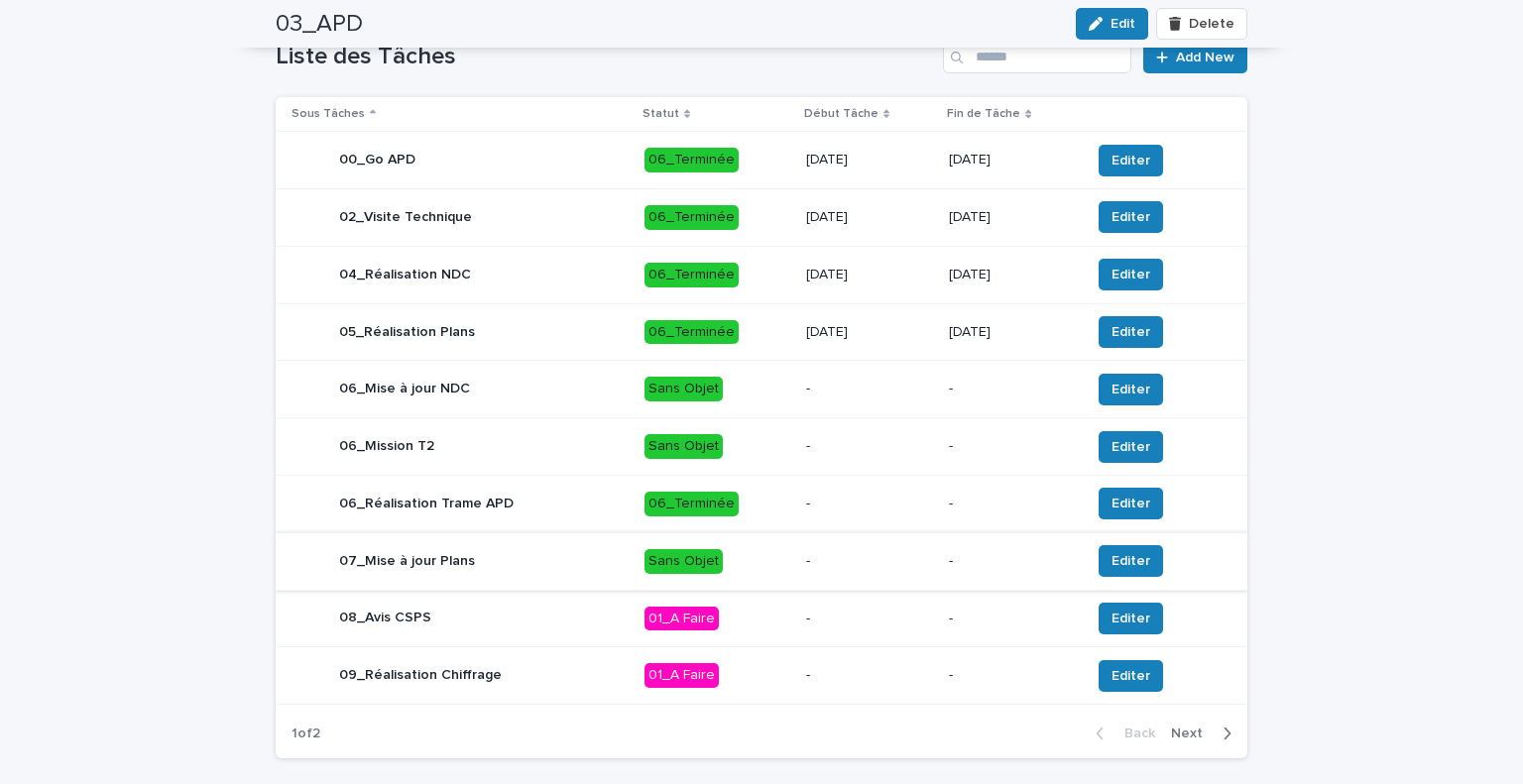 scroll, scrollTop: 793, scrollLeft: 0, axis: vertical 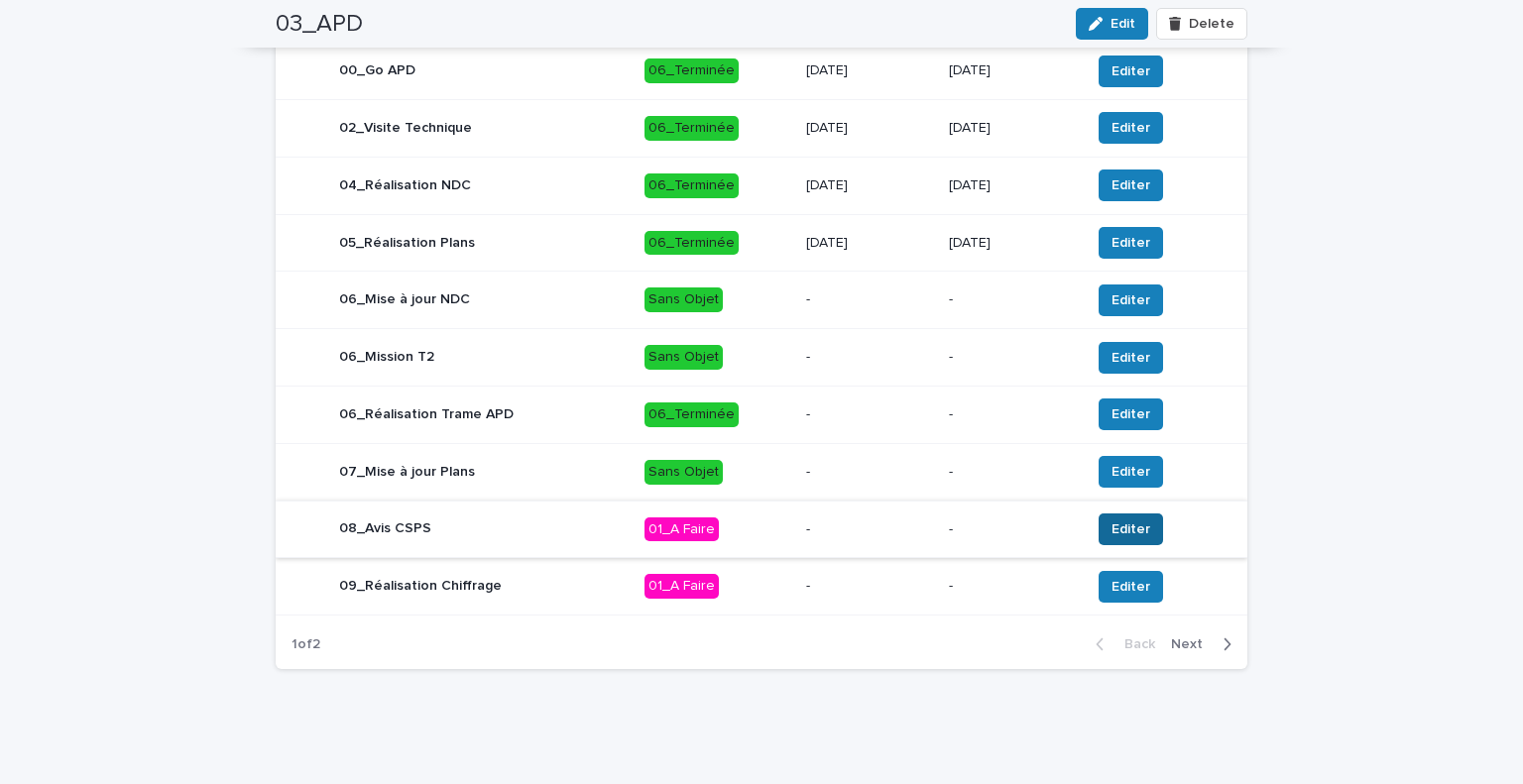 click on "Editer" at bounding box center (1130, 529) 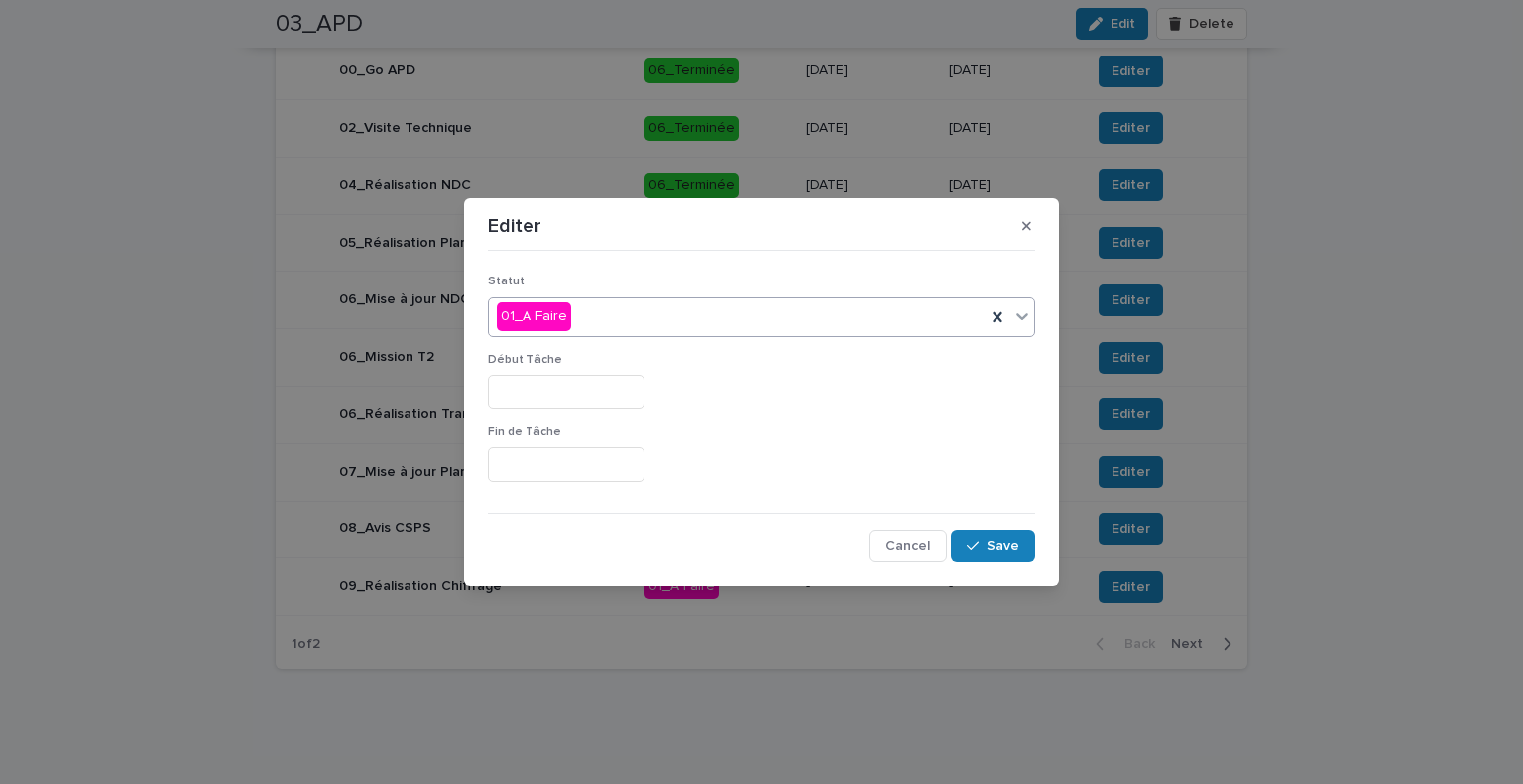 click on "01_A Faire" at bounding box center (737, 316) 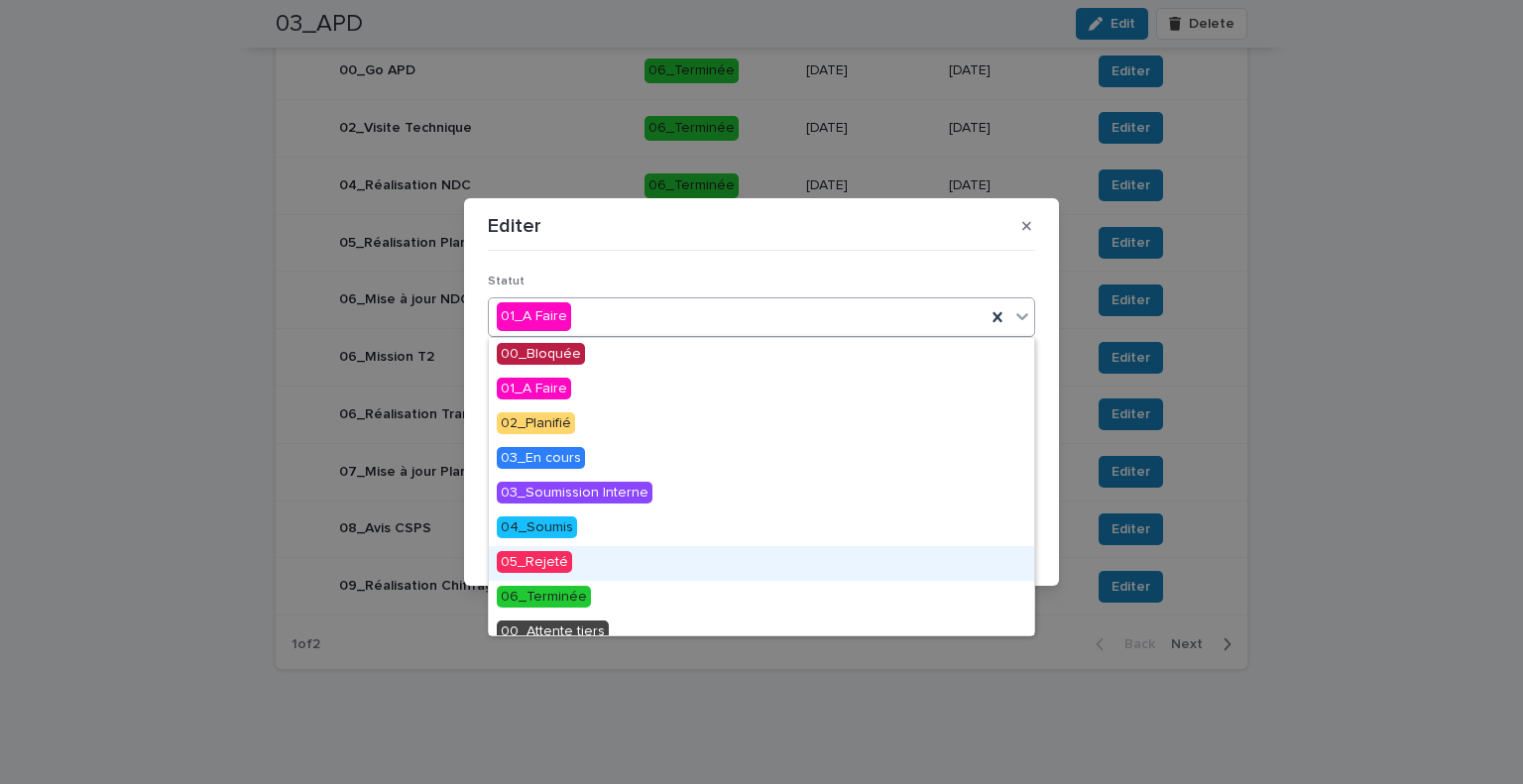 scroll, scrollTop: 83, scrollLeft: 0, axis: vertical 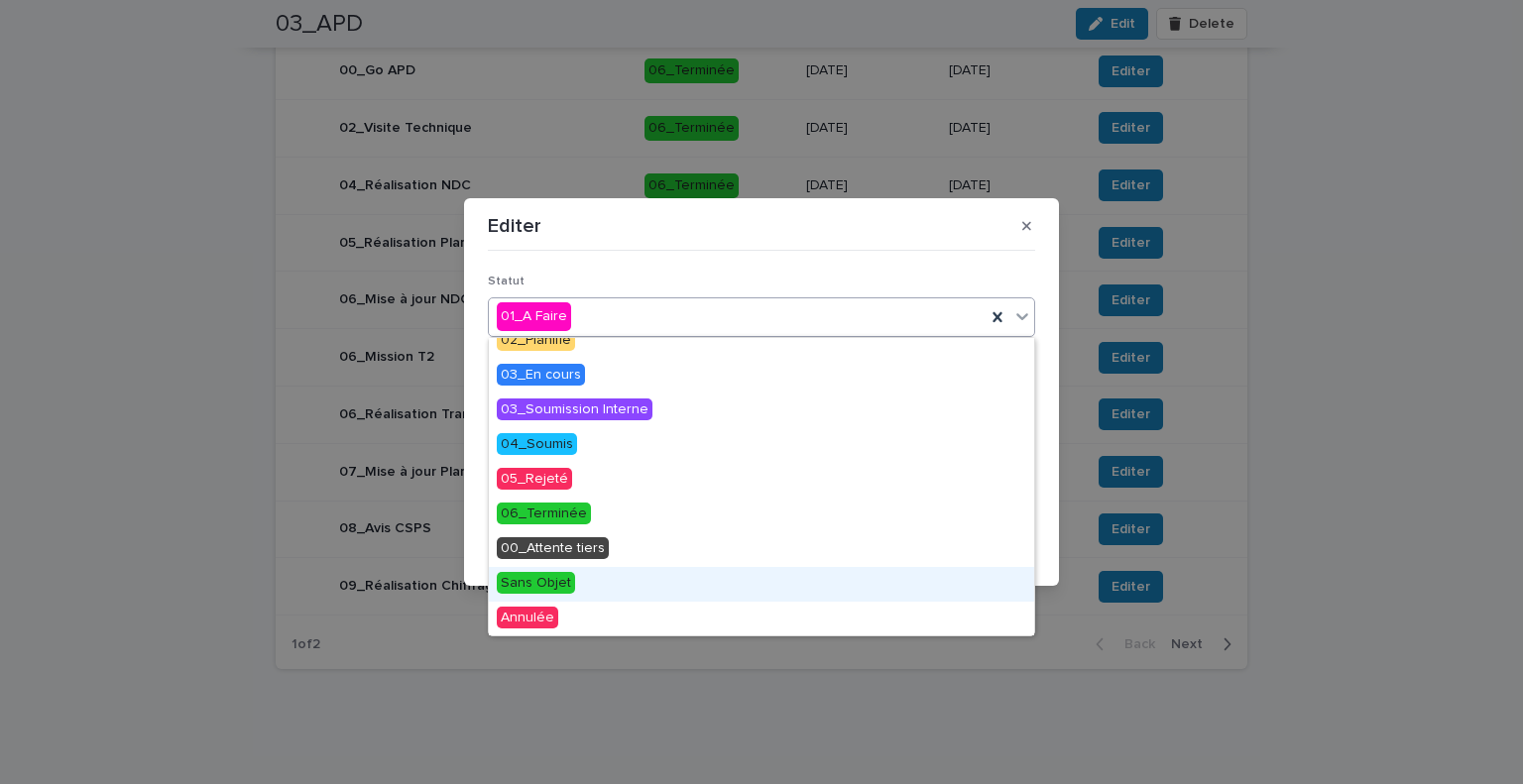 click on "Sans Objet" at bounding box center (762, 584) 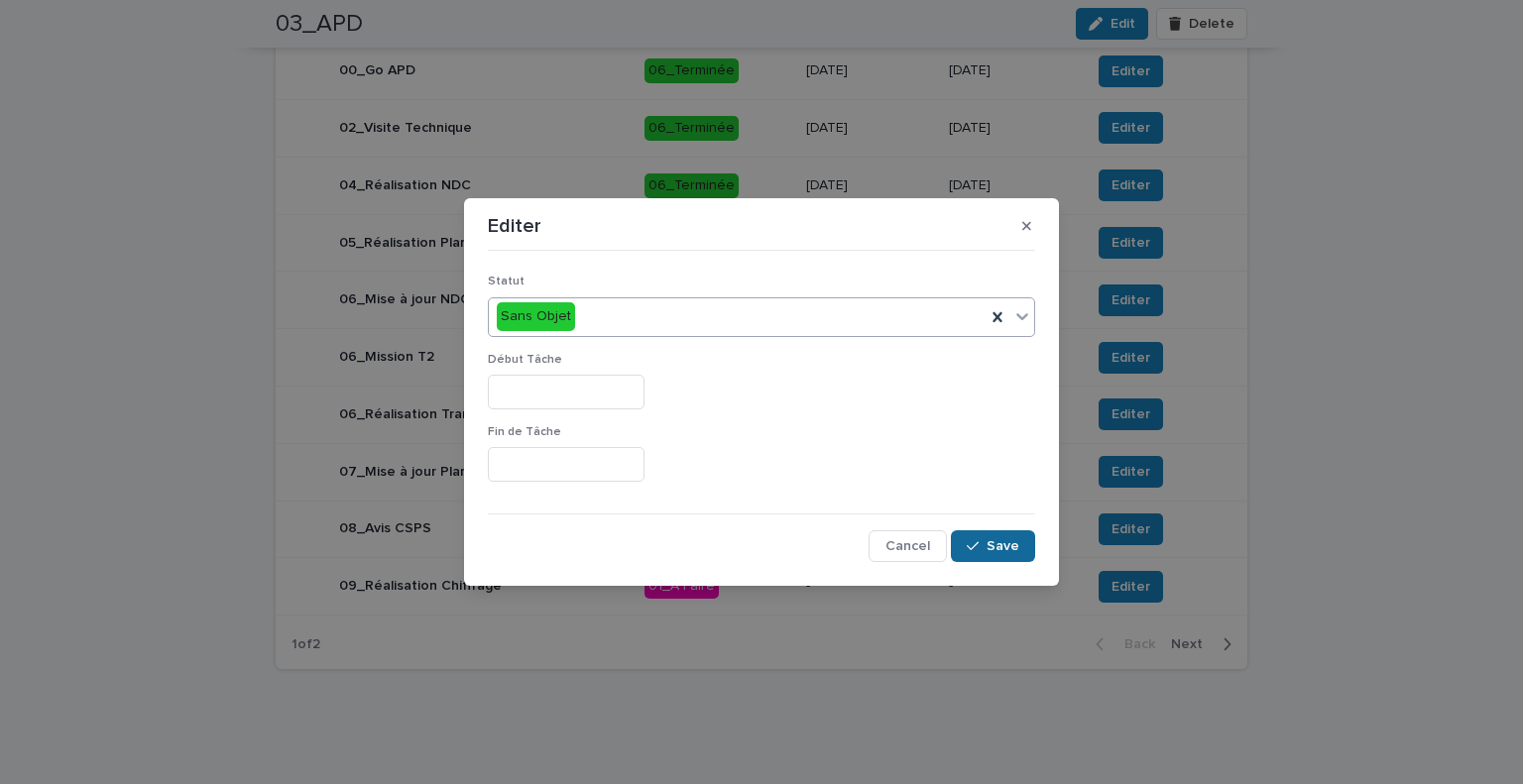 click on "Save" at bounding box center (993, 546) 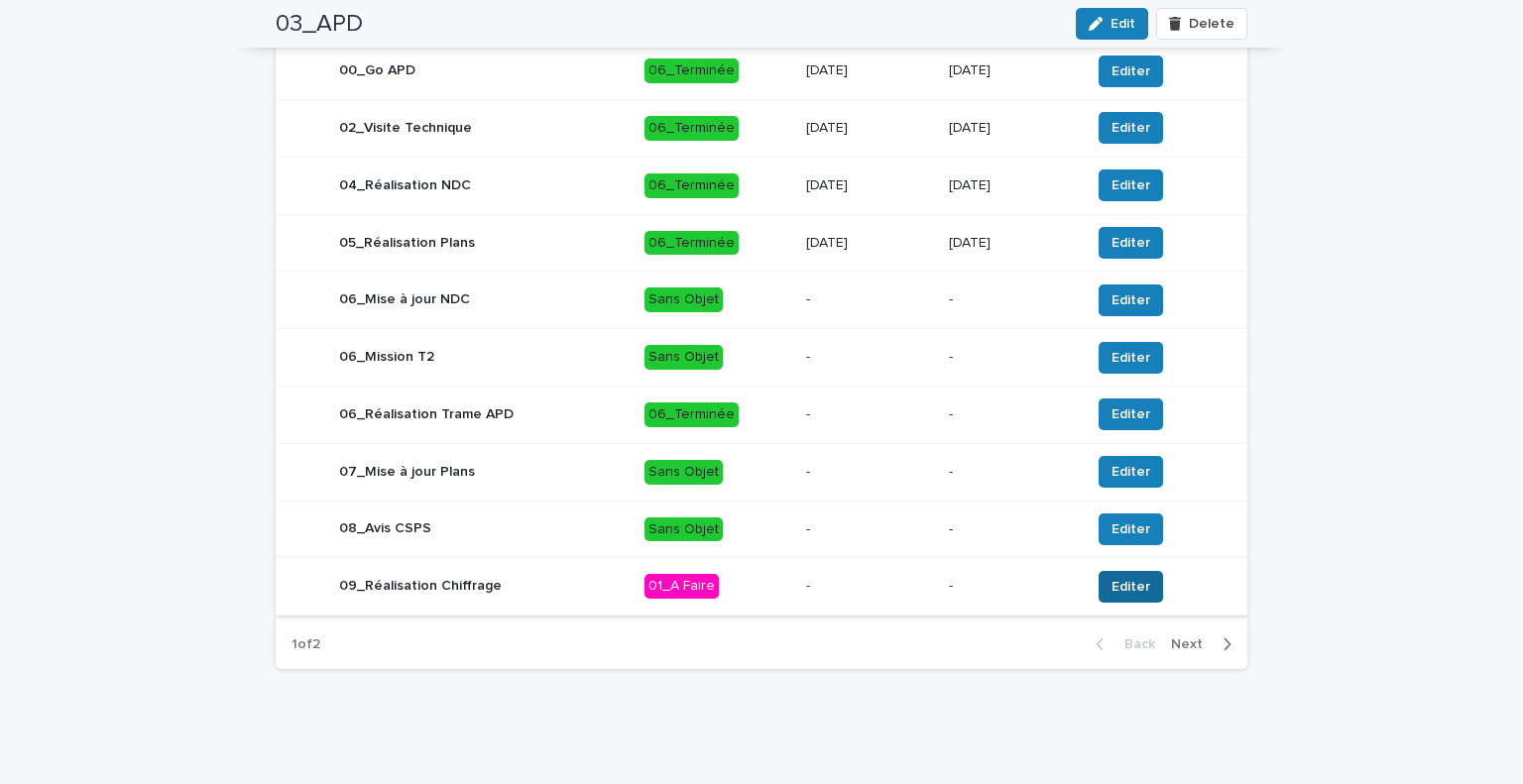 click on "Editer" at bounding box center [1130, 587] 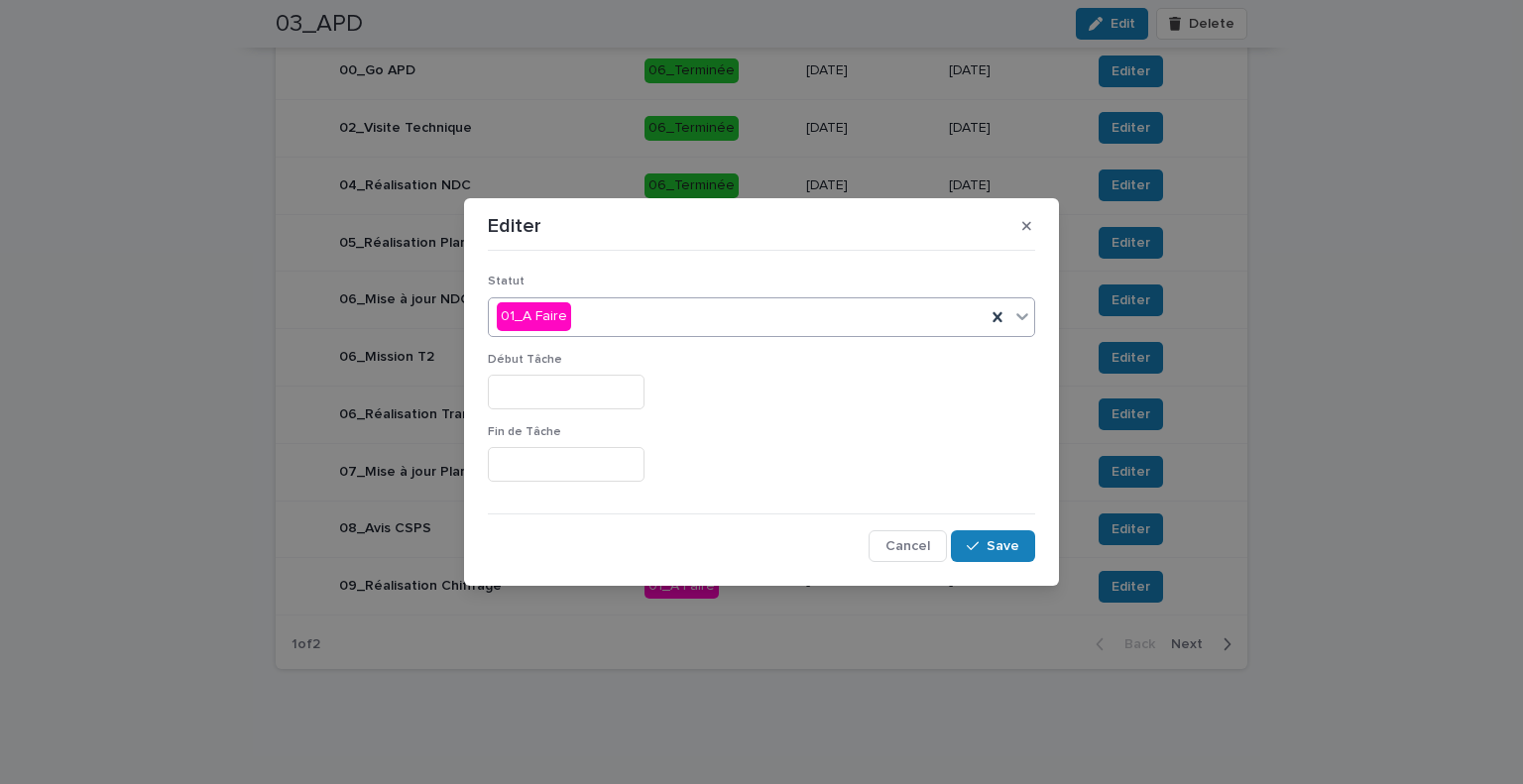 click on "01_A Faire" at bounding box center [737, 316] 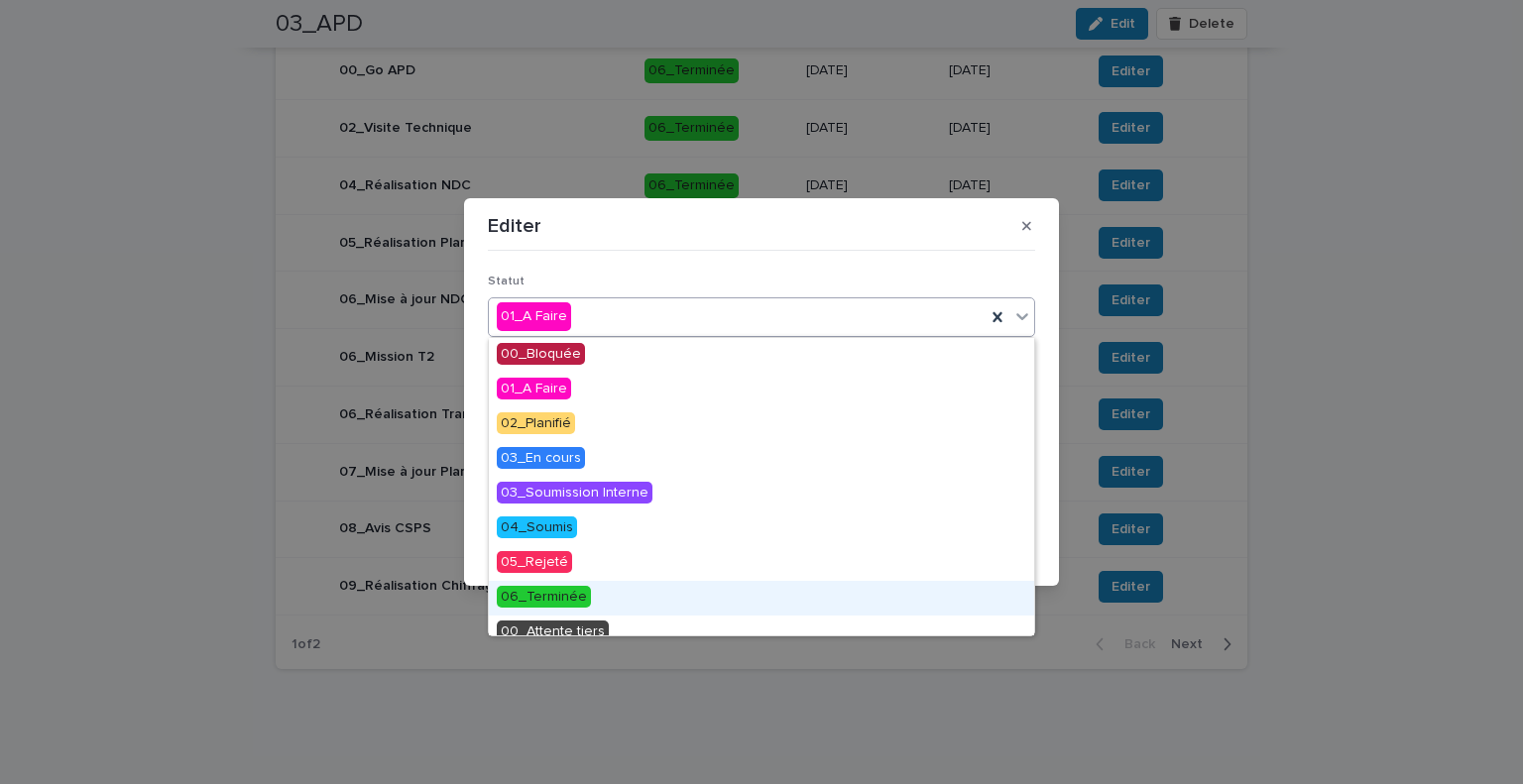 click on "06_Terminée" at bounding box center (543, 597) 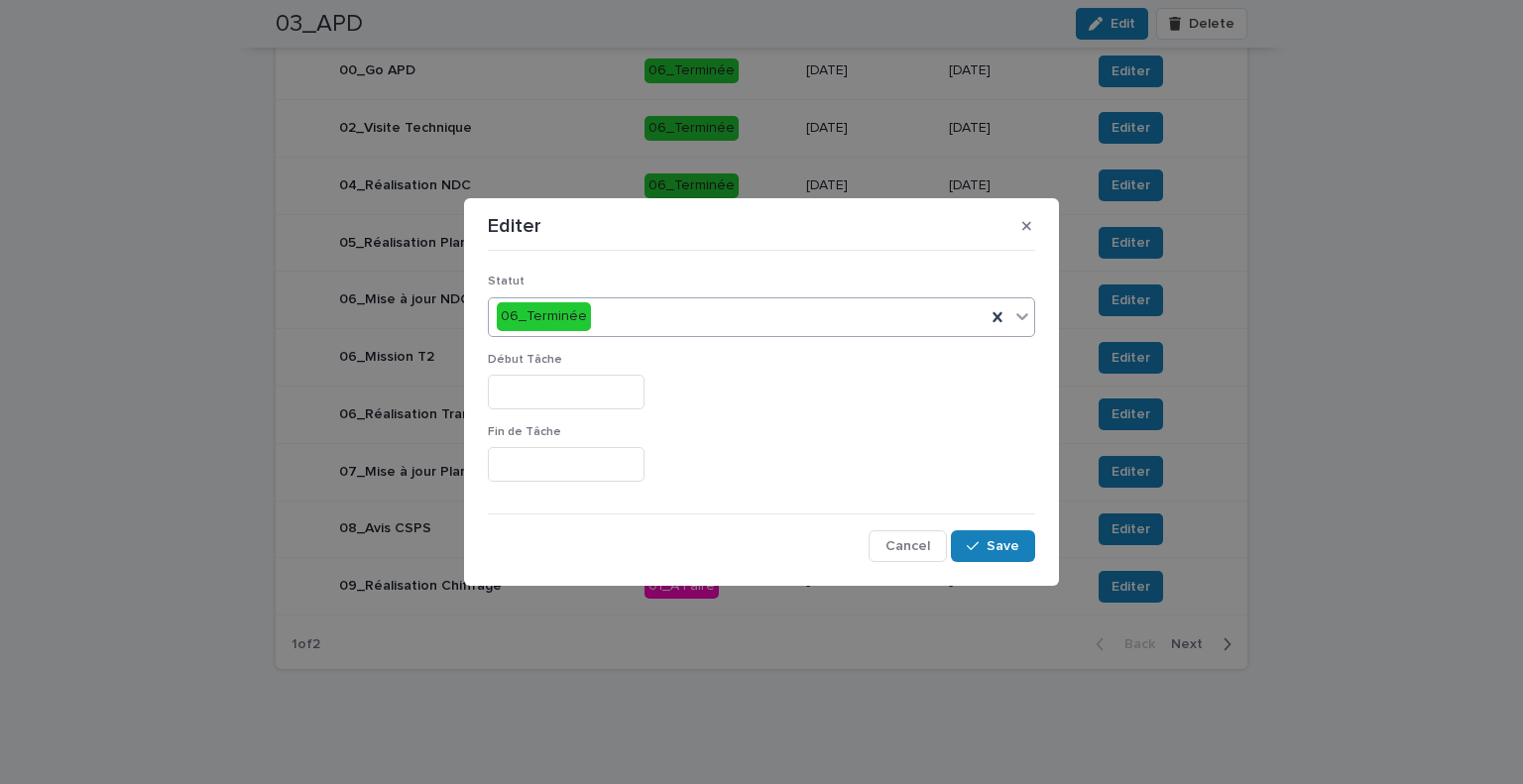 click on "Début Tâche" at bounding box center [762, 389] 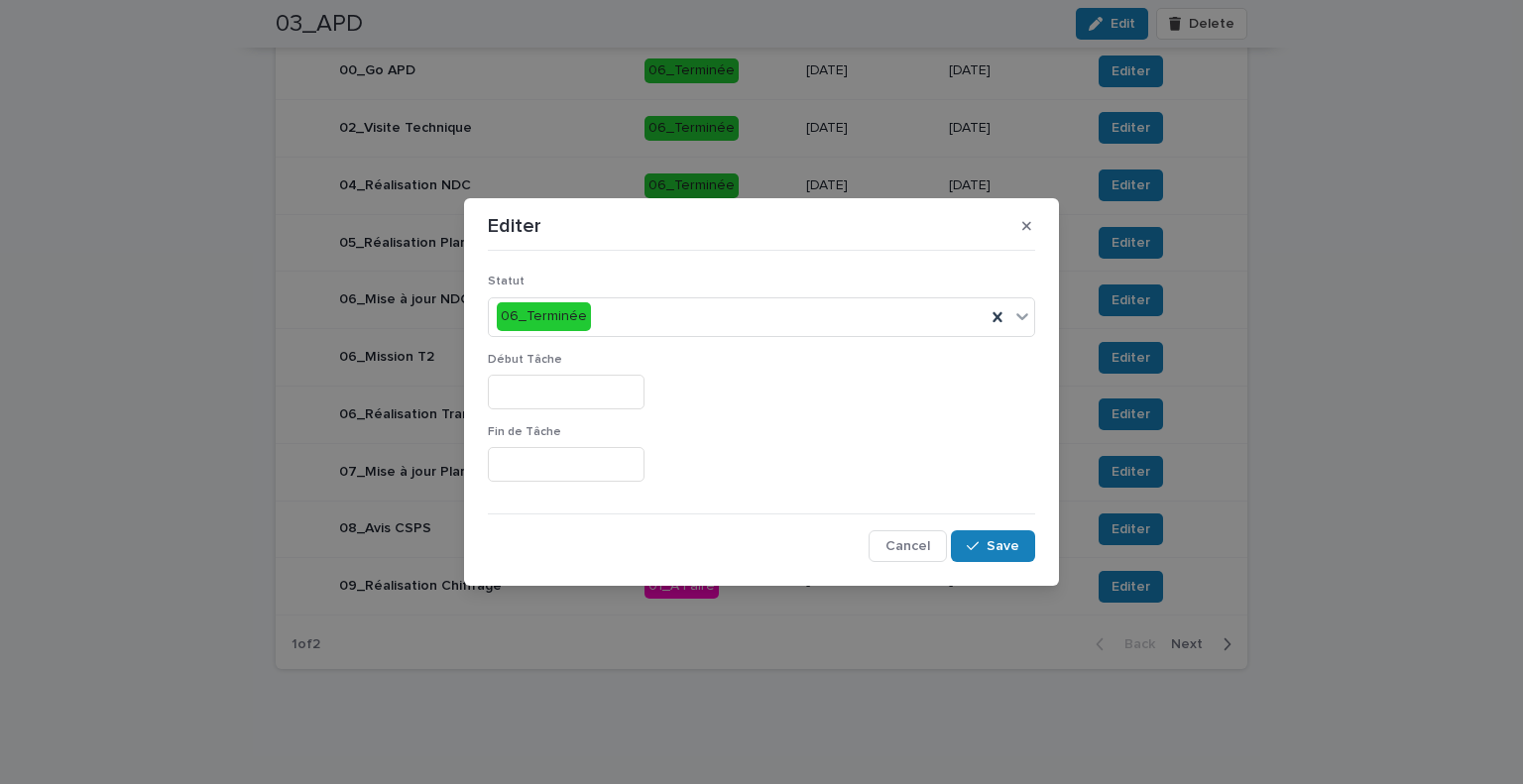 click at bounding box center (566, 392) 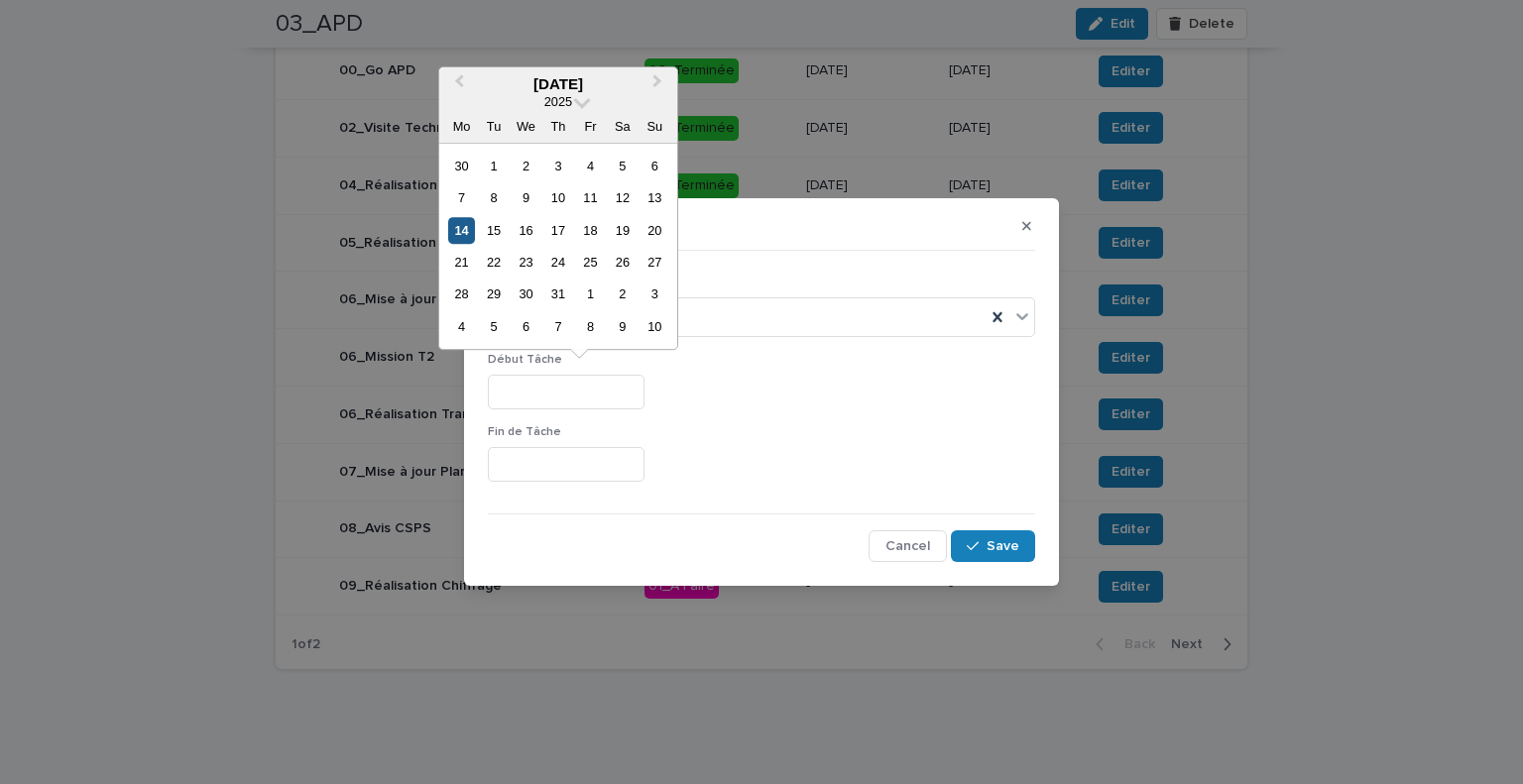 click on "14" at bounding box center (461, 230) 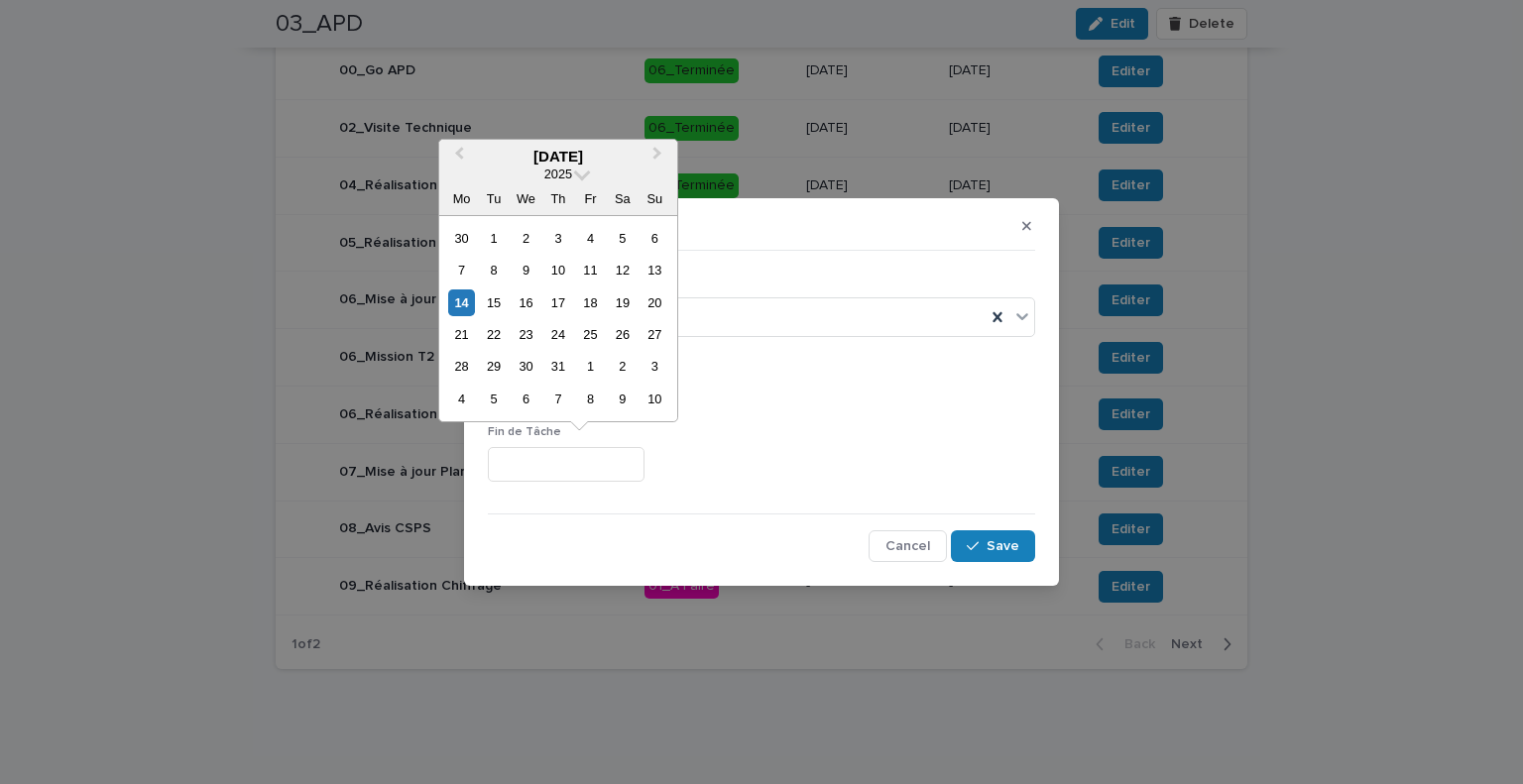 click at bounding box center (566, 464) 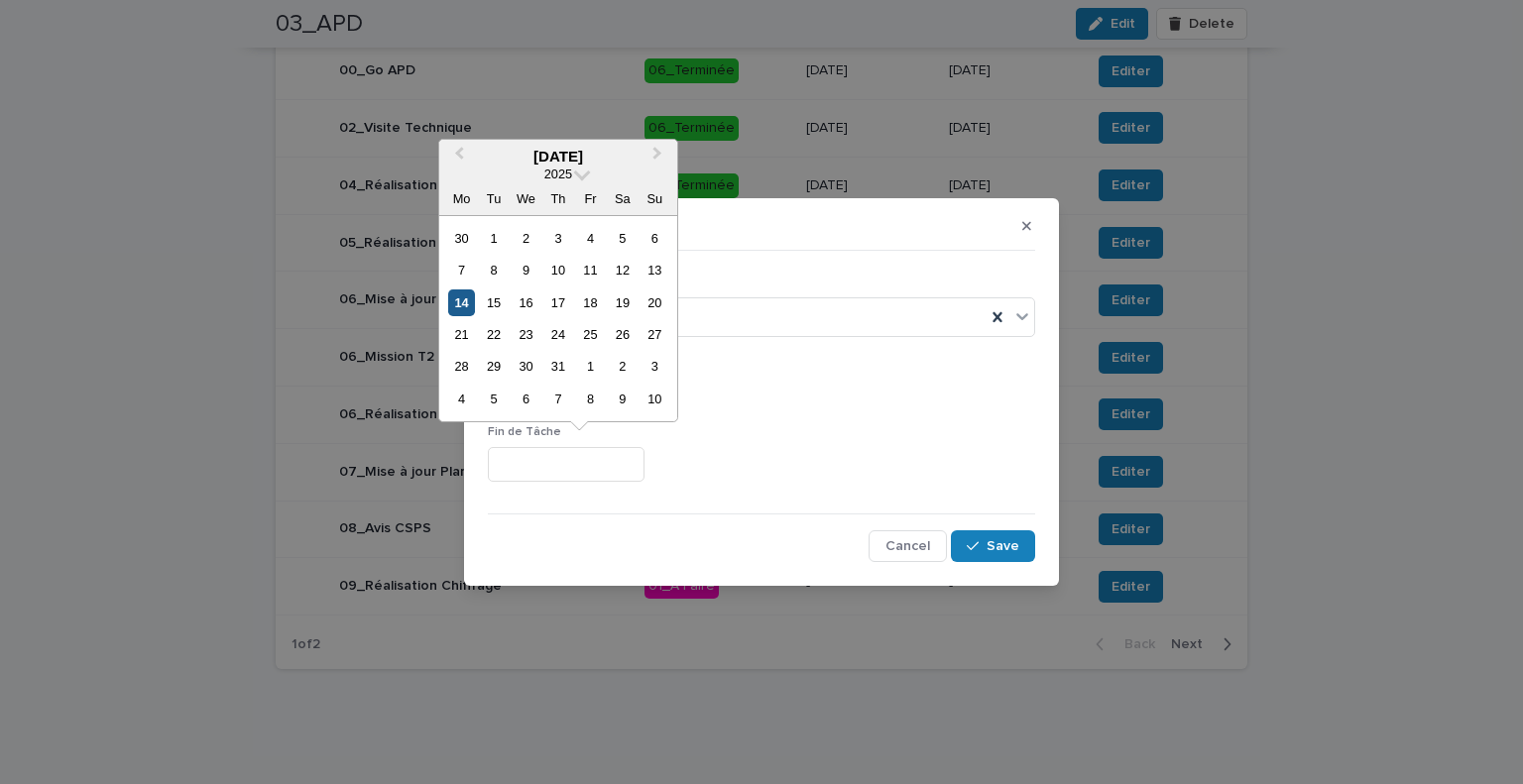 click on "14" at bounding box center (461, 302) 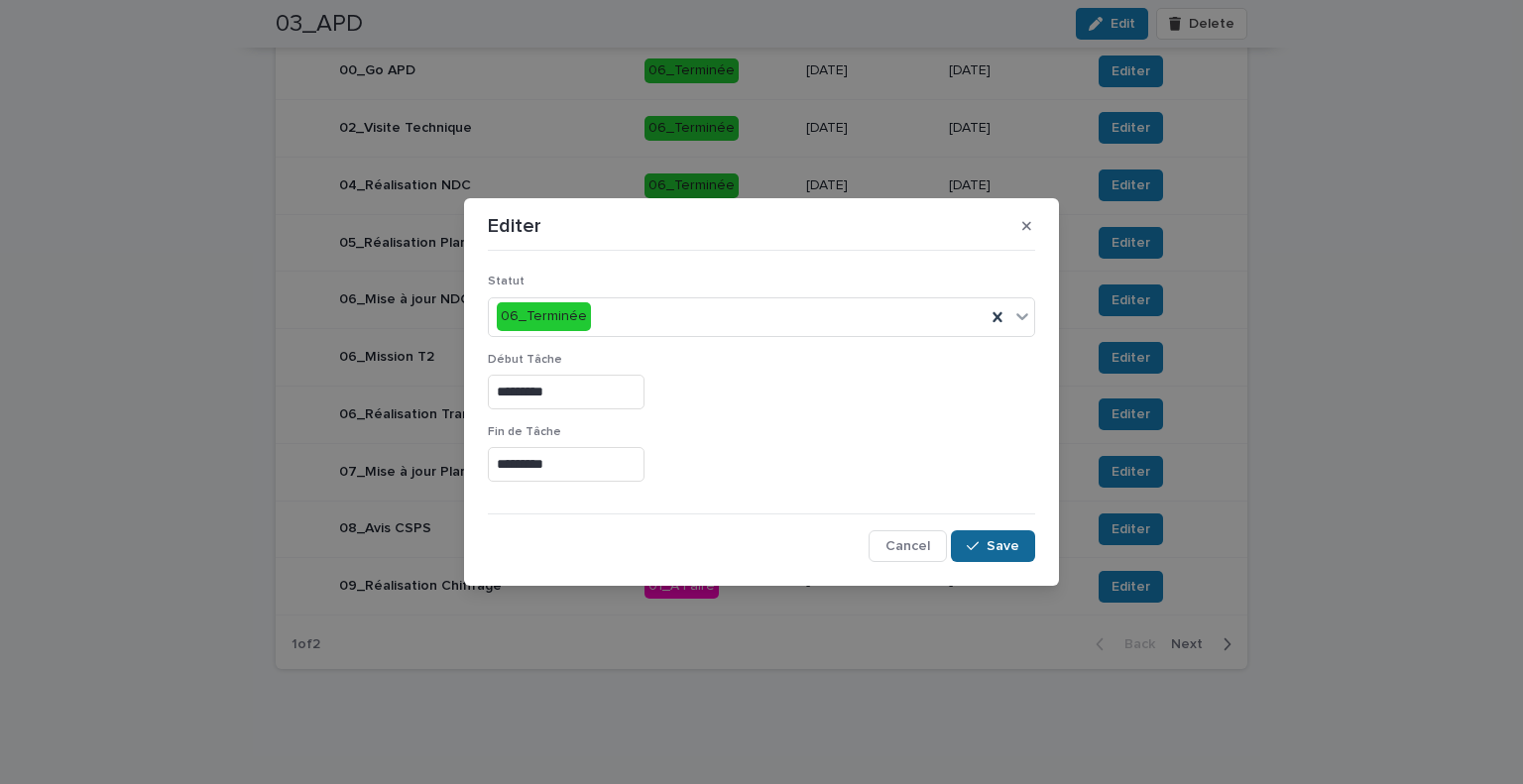 click on "Save" at bounding box center [993, 546] 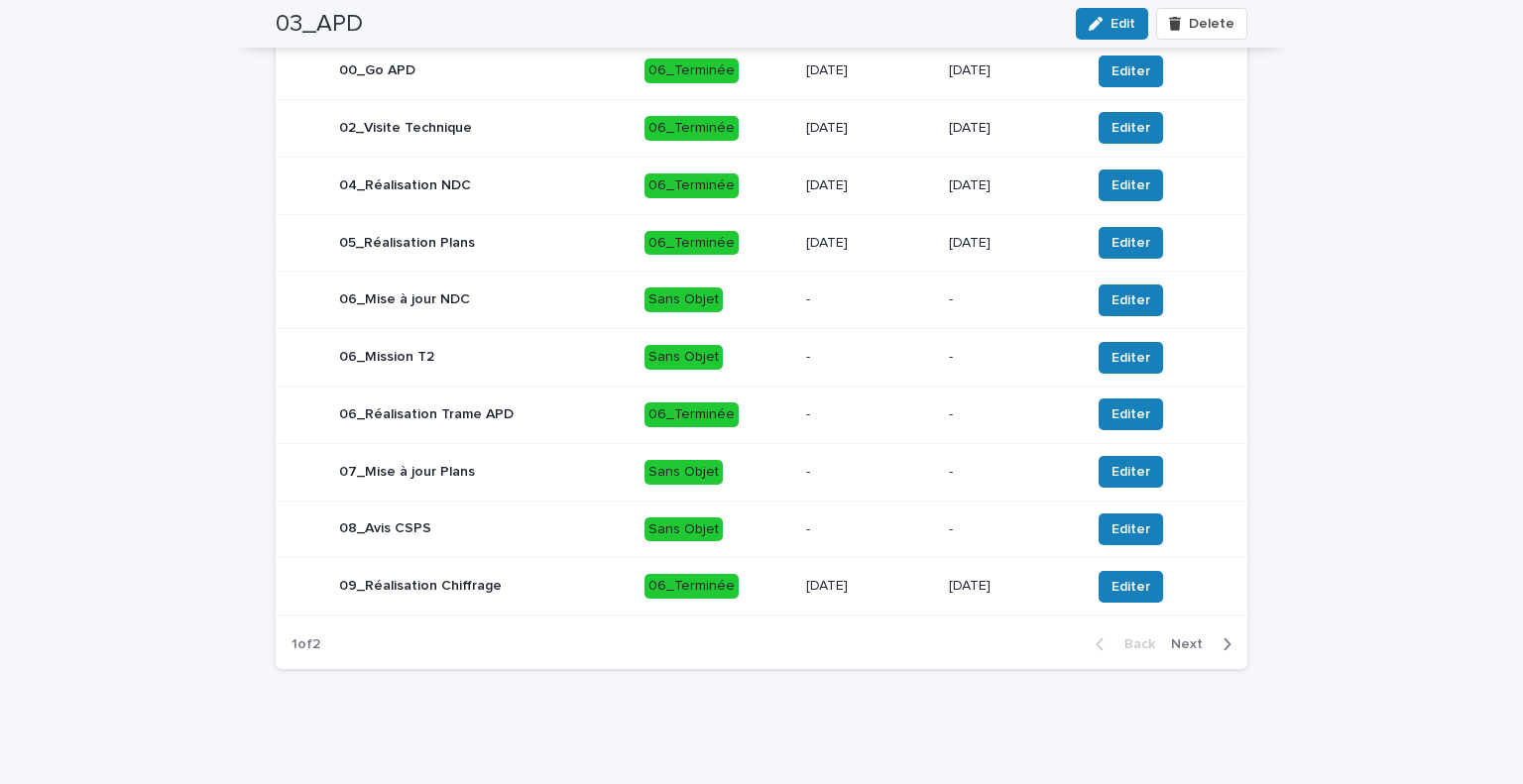 click on "Next" at bounding box center [1193, 644] 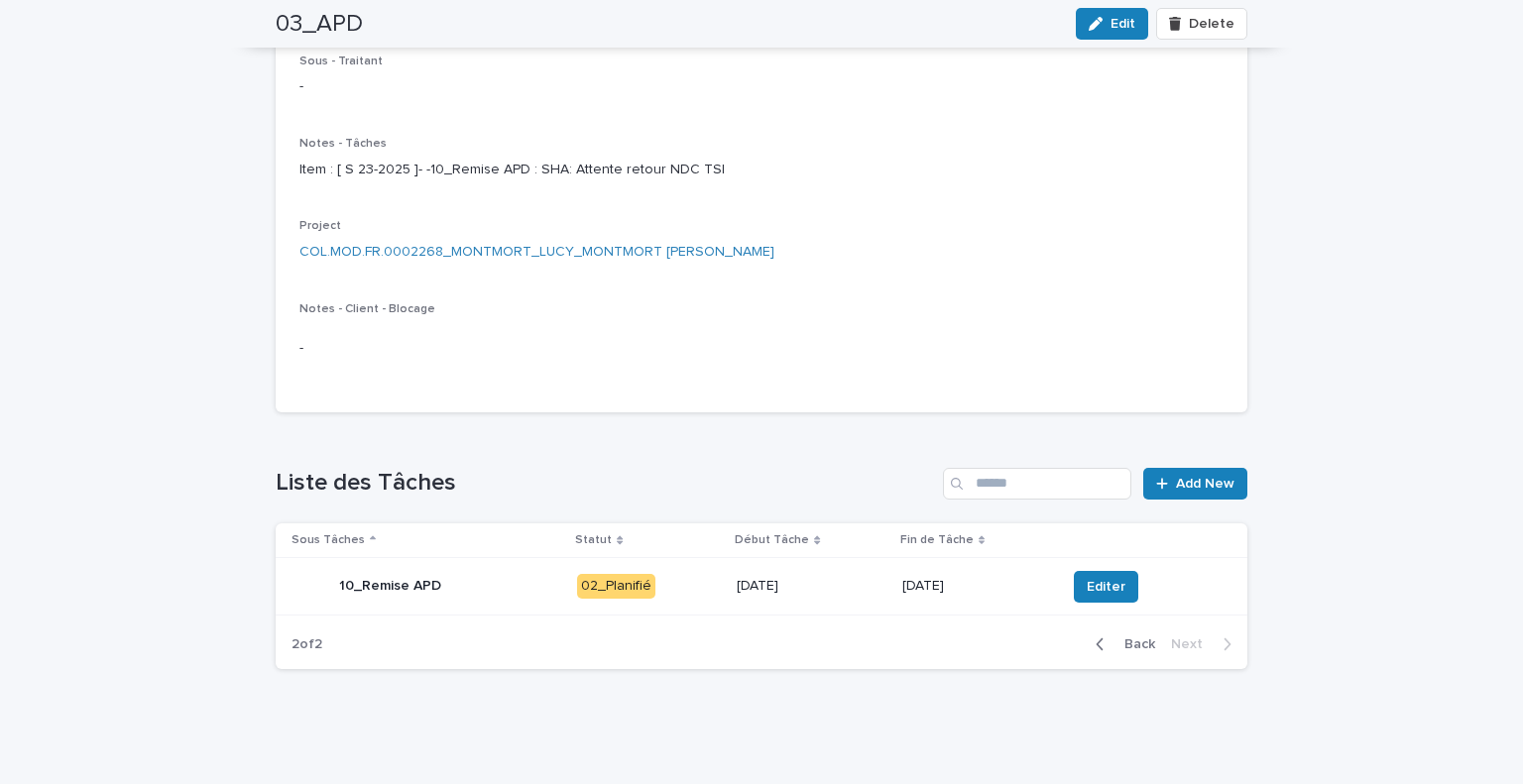 scroll, scrollTop: 287, scrollLeft: 0, axis: vertical 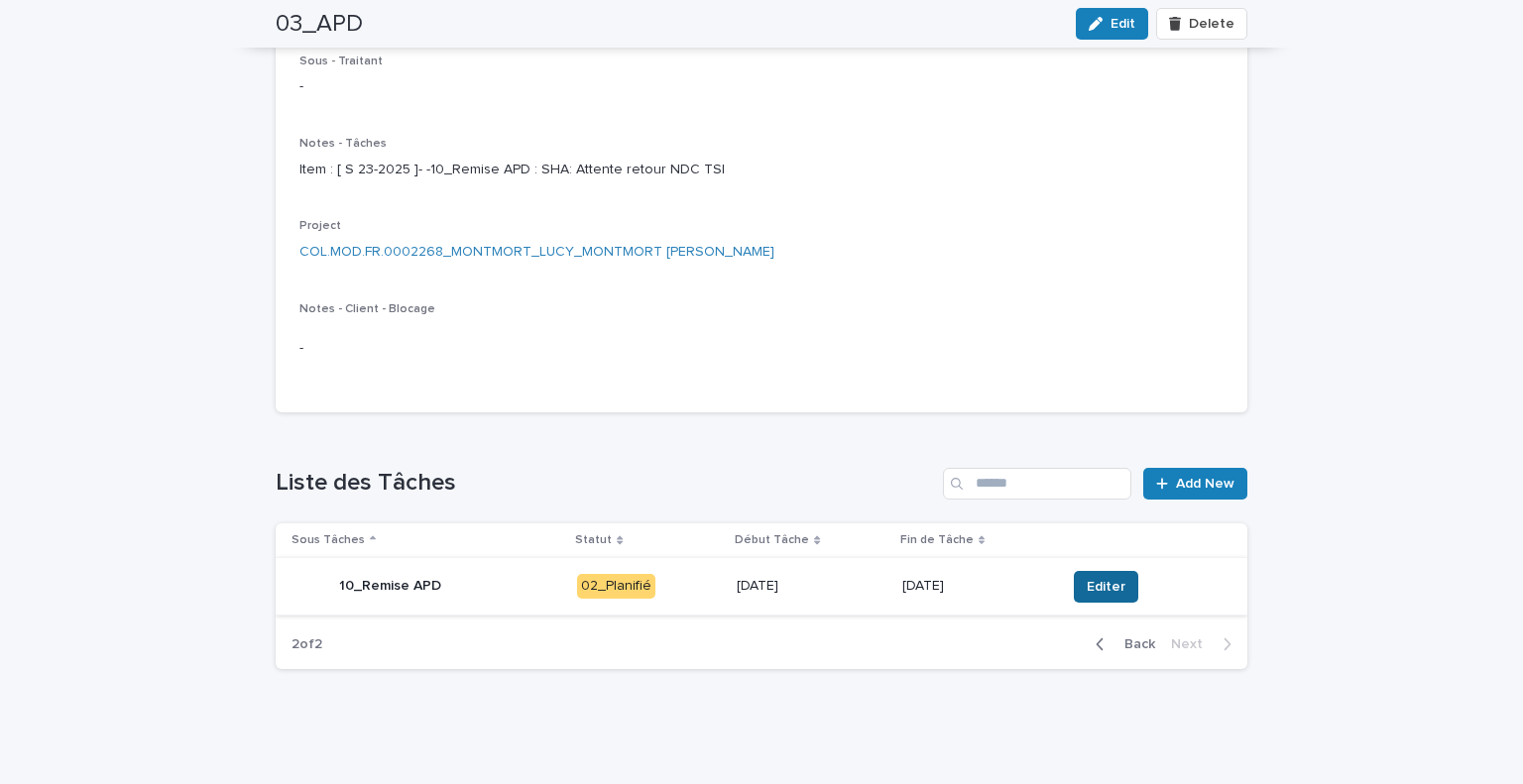 click on "Editer" at bounding box center [1106, 587] 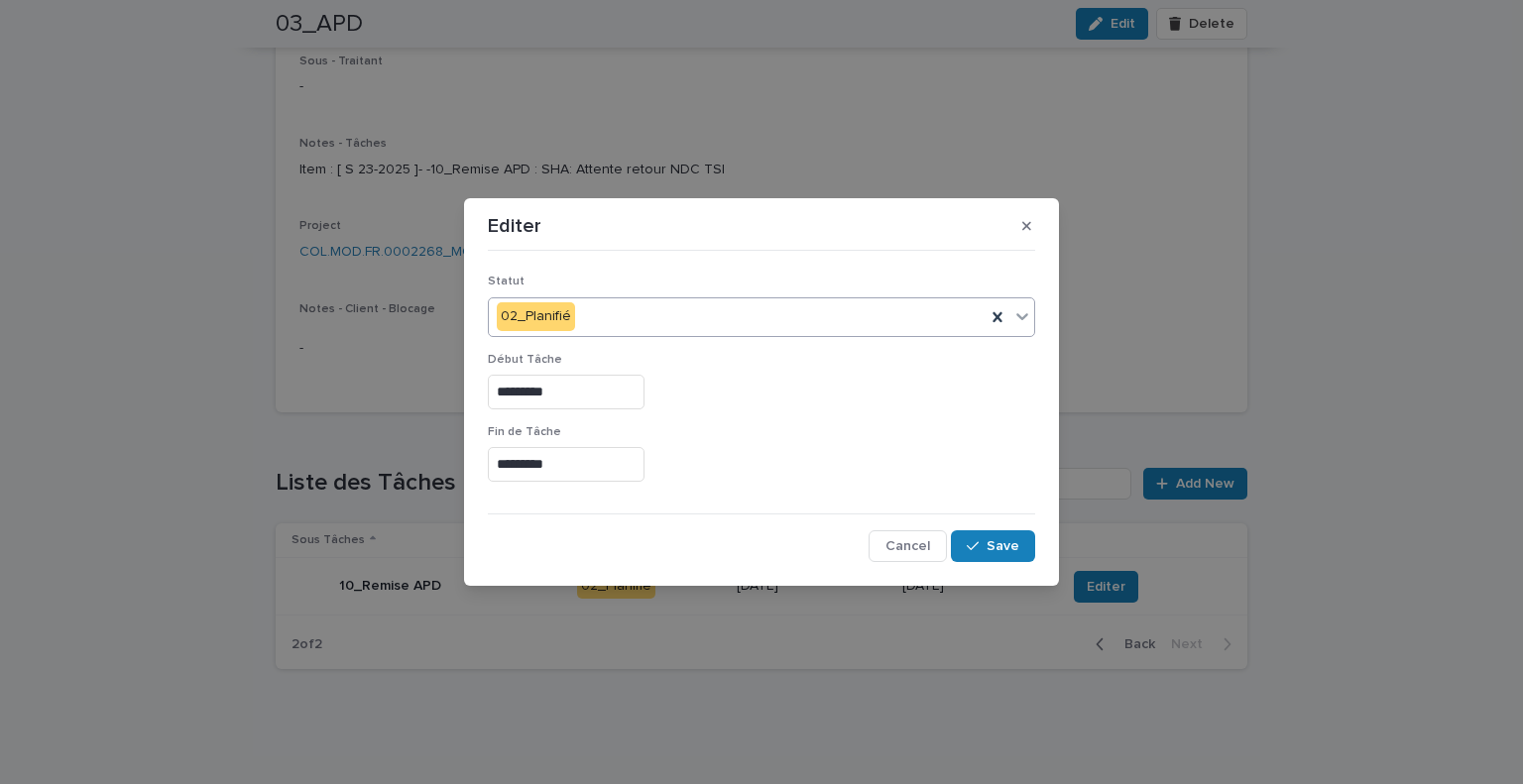 click on "02_Planifié" at bounding box center [737, 316] 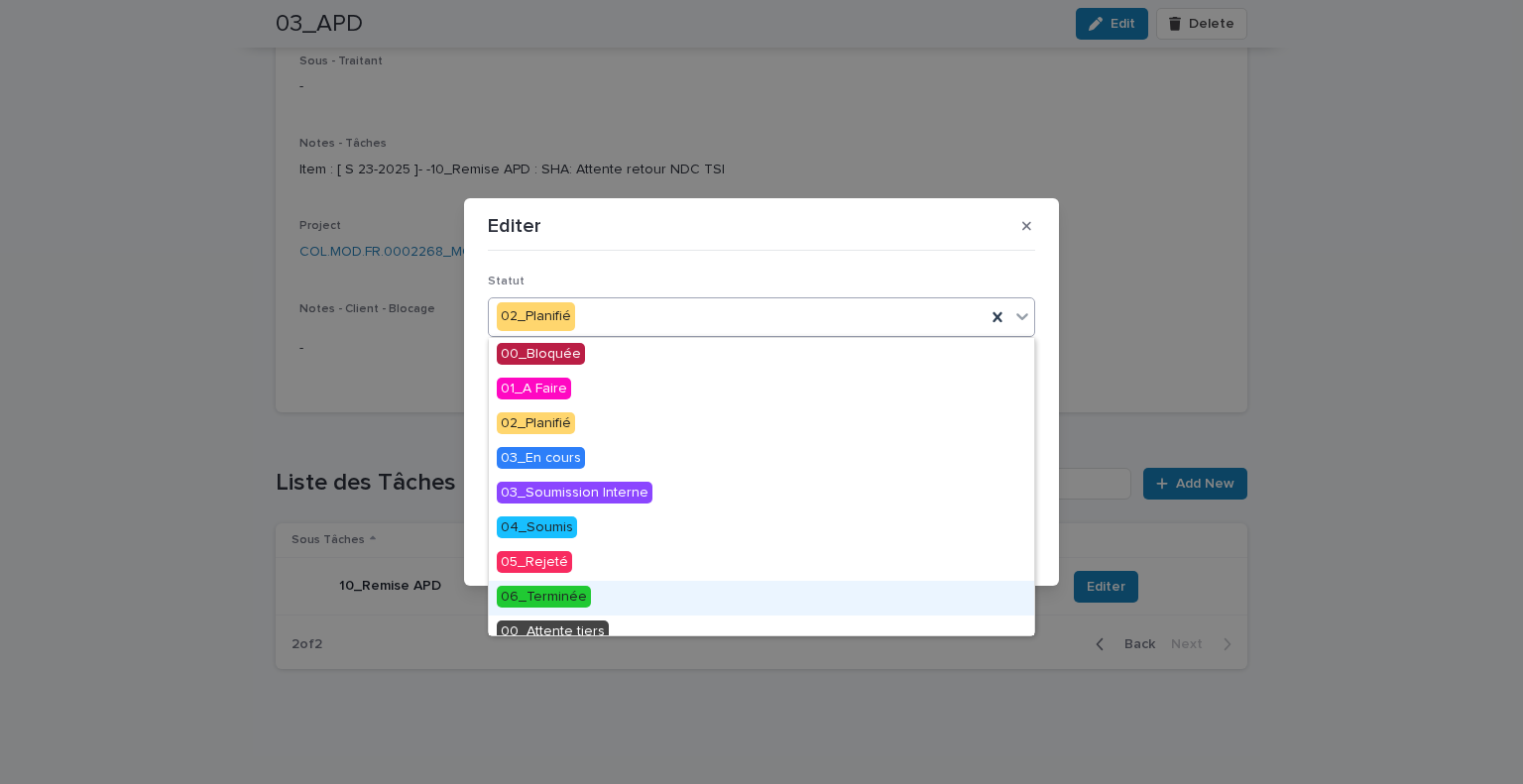 click on "06_Terminée" at bounding box center (543, 597) 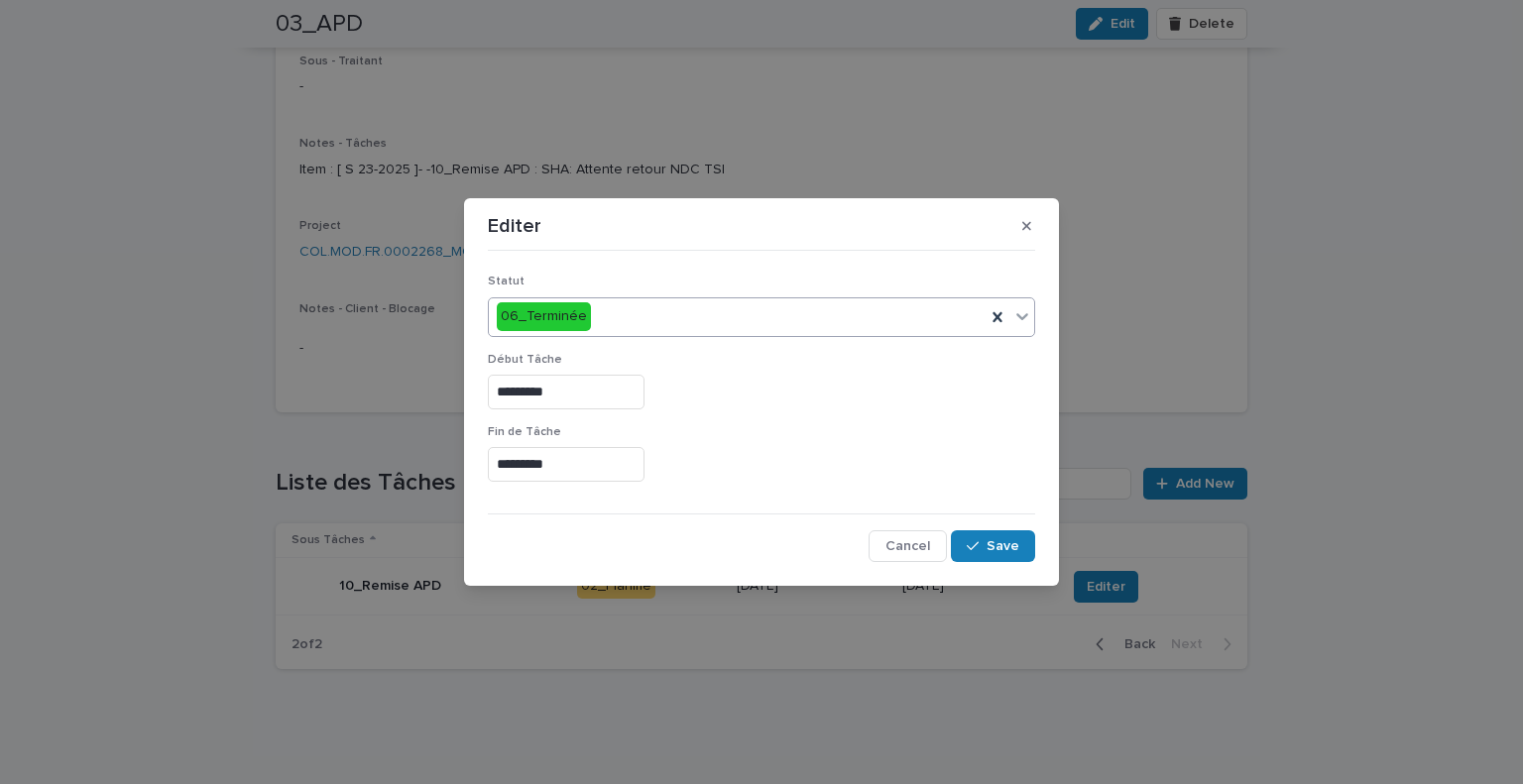 click on "*********" at bounding box center [566, 464] 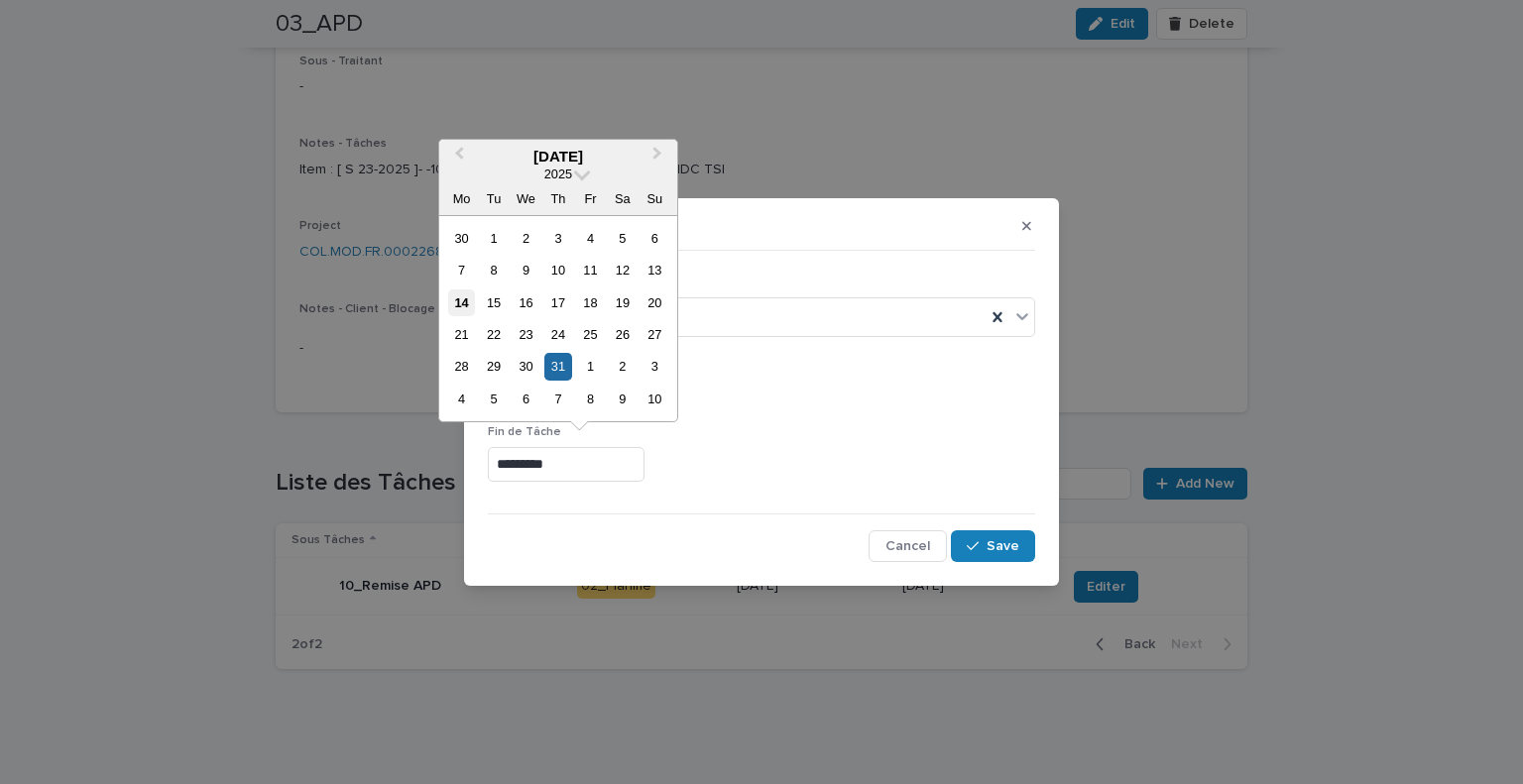 click on "14" at bounding box center (461, 302) 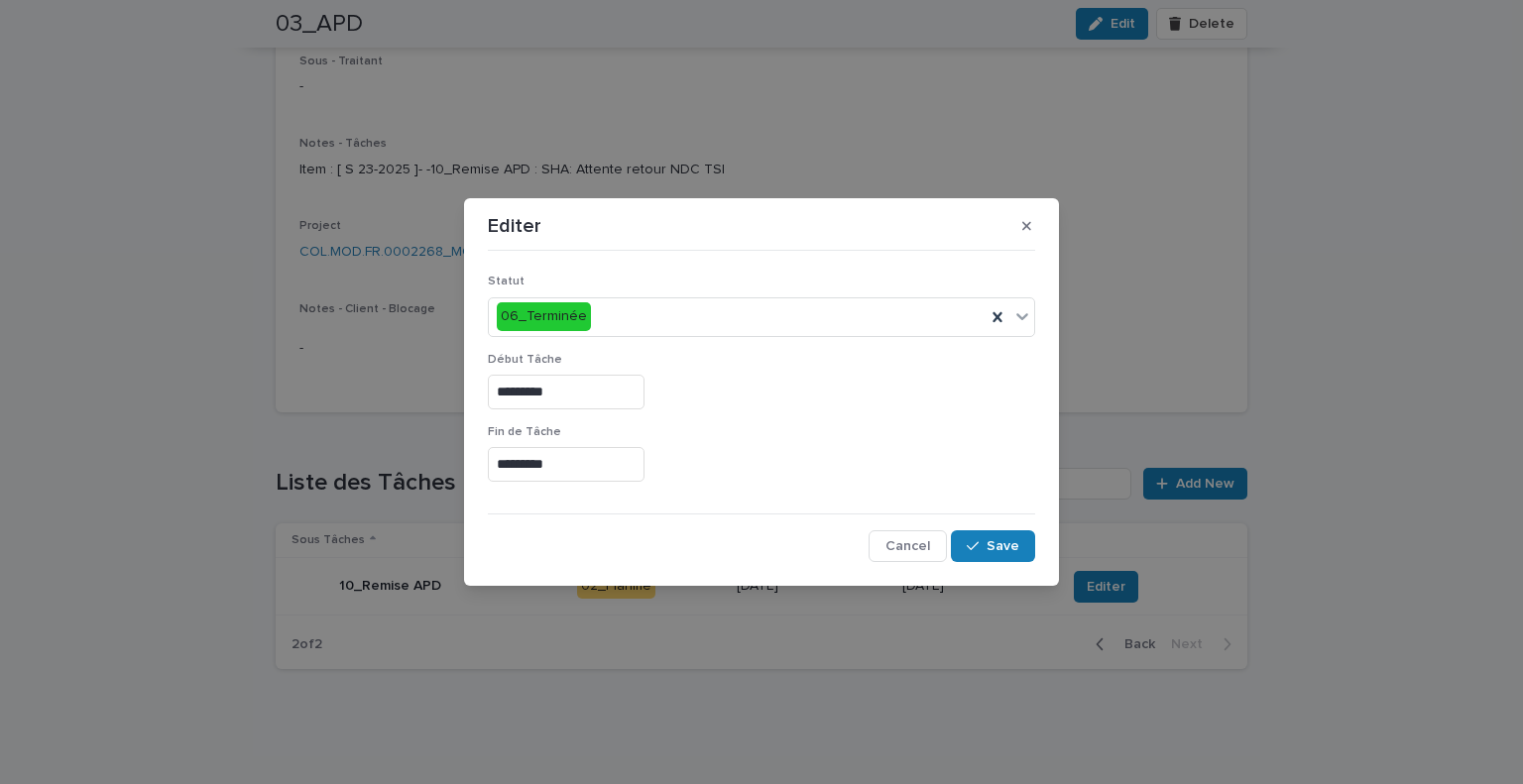 type on "*********" 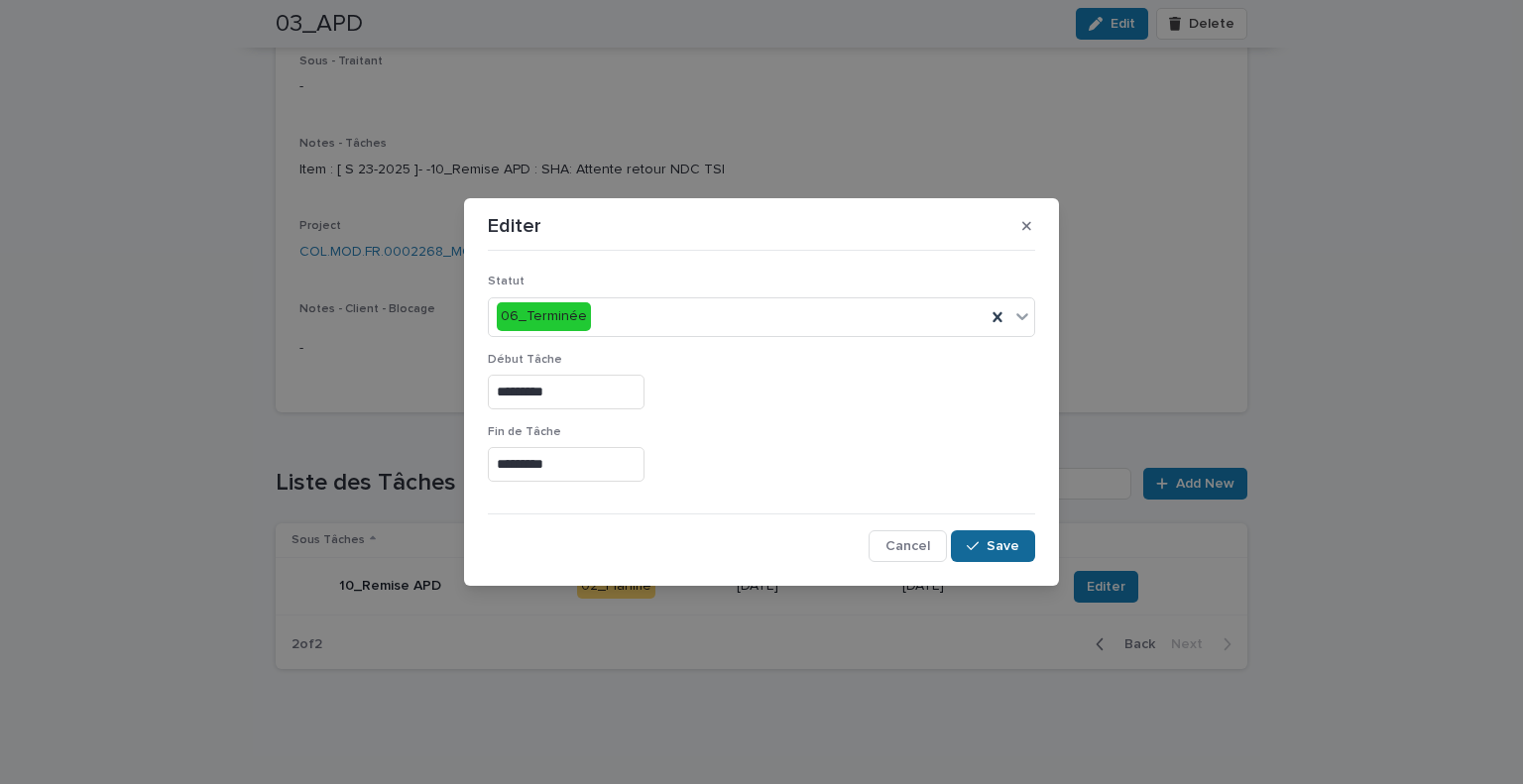 click on "Save" at bounding box center (1002, 546) 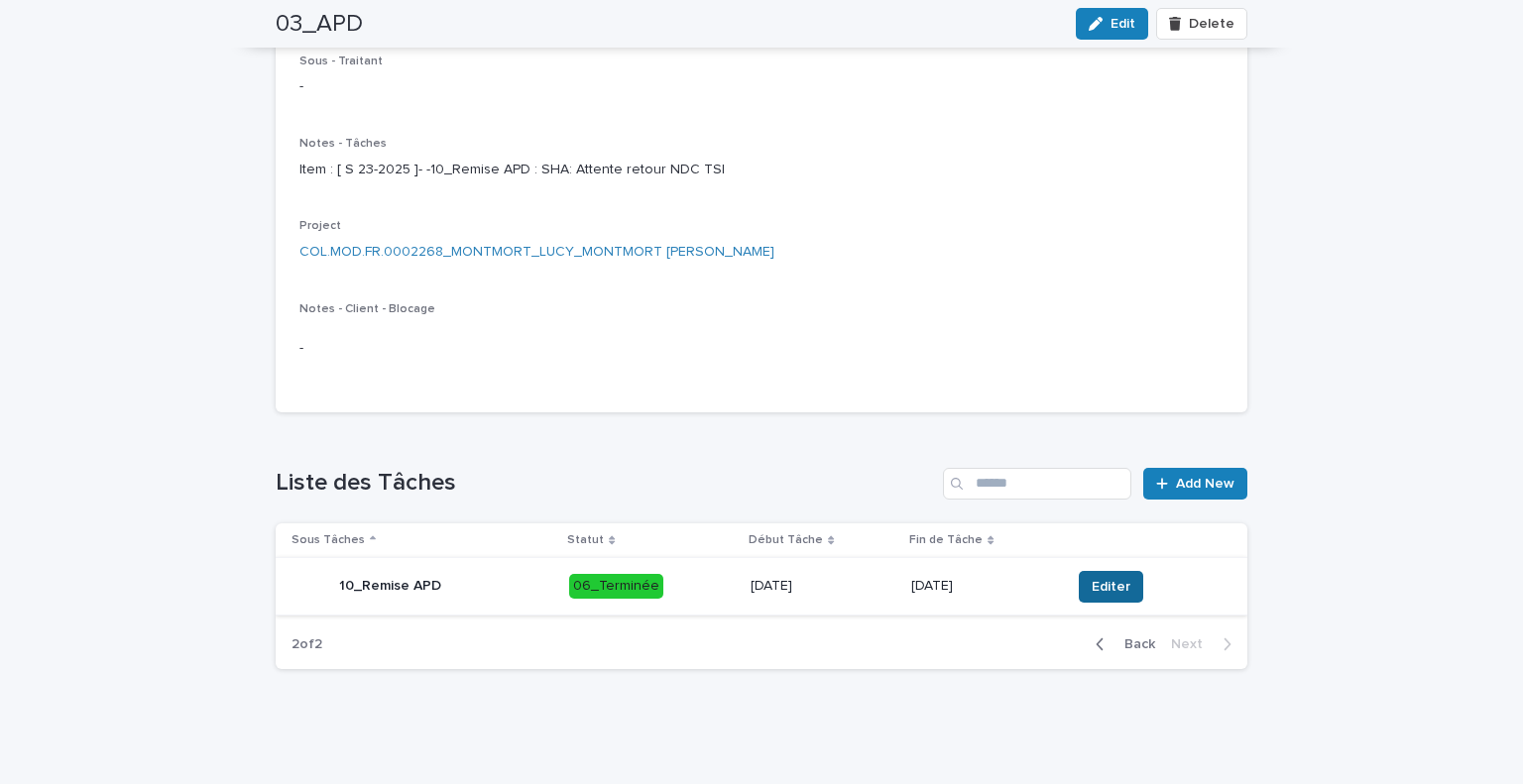 click on "Editer" at bounding box center (1111, 587) 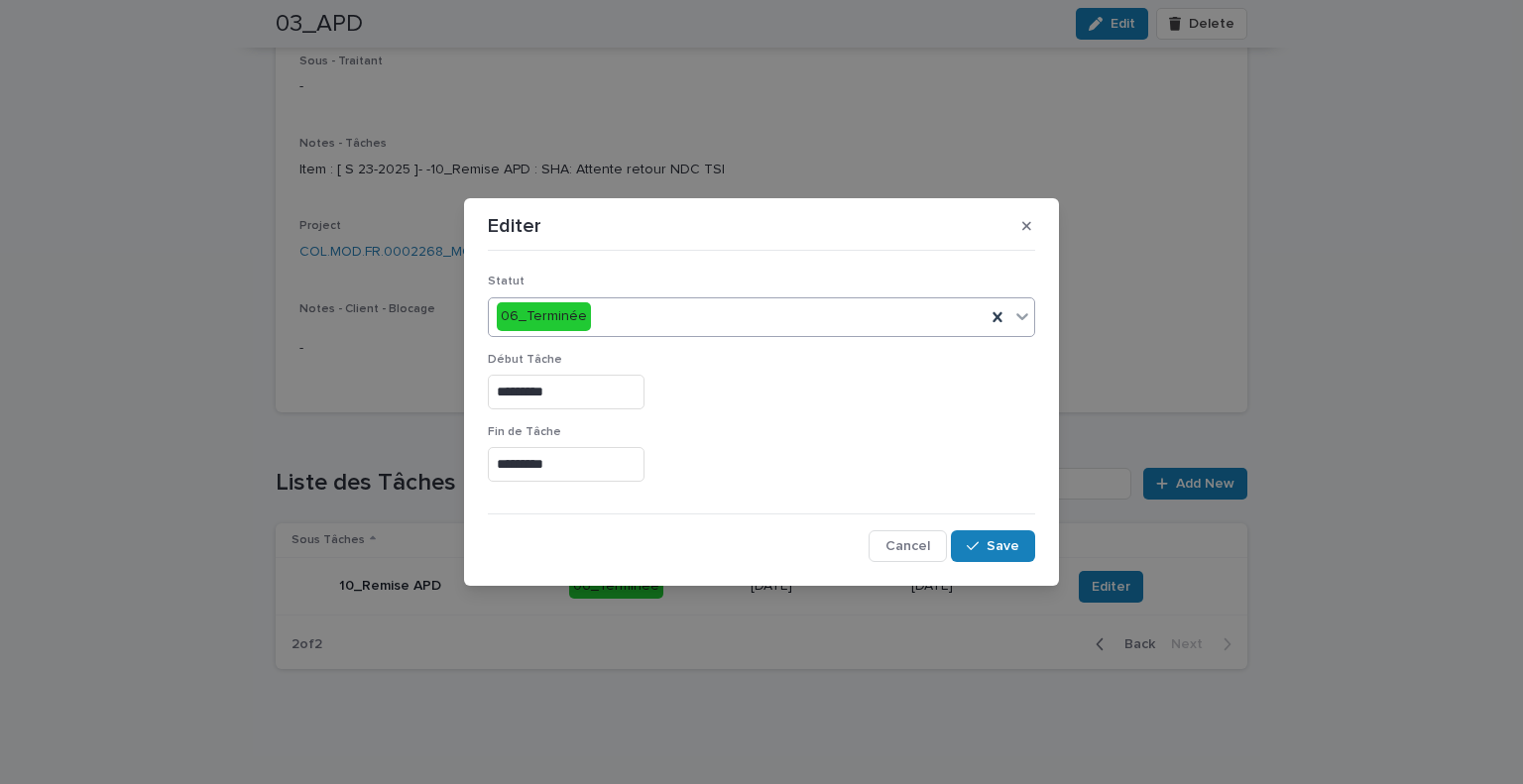 click on "06_Terminée" at bounding box center [737, 316] 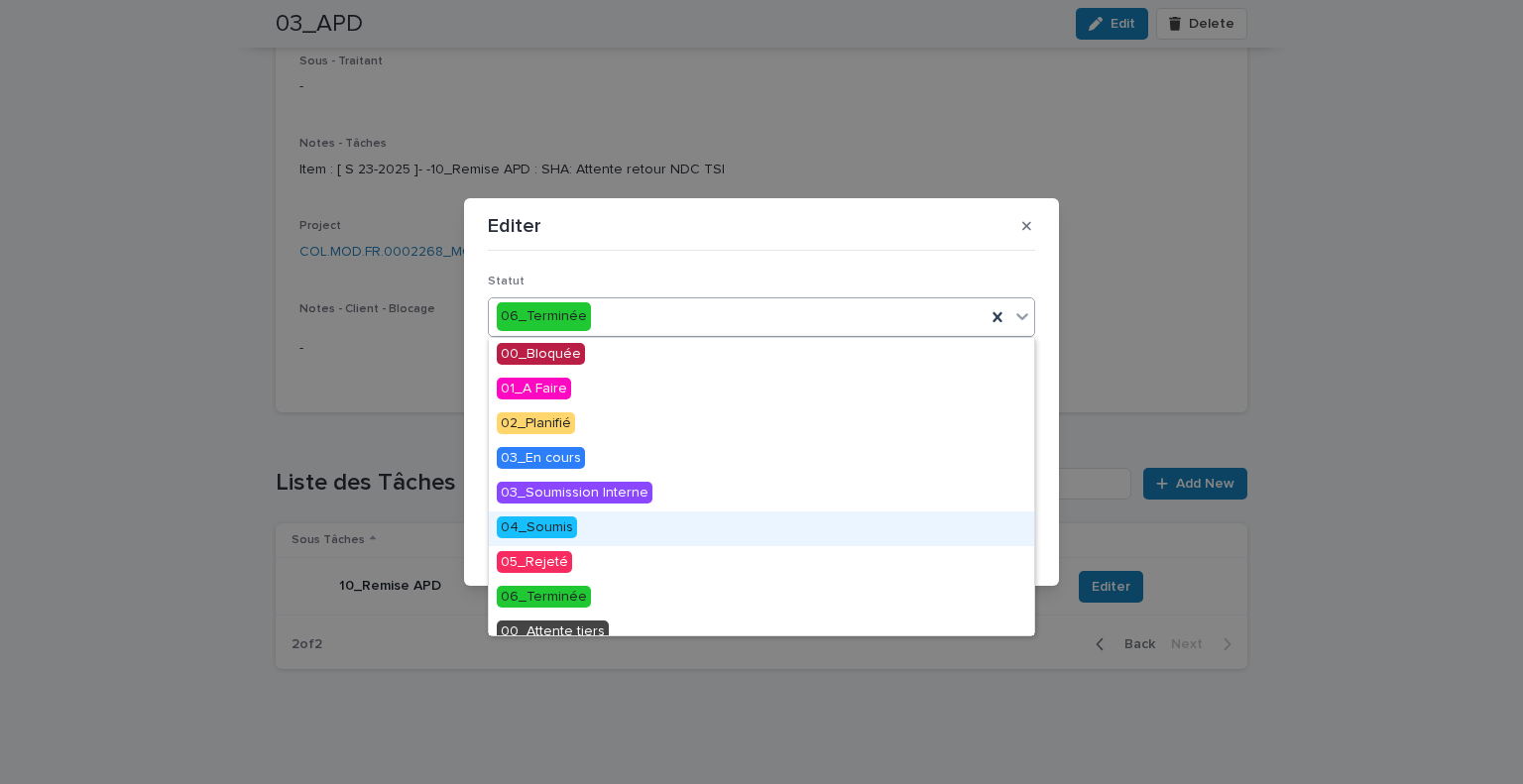click on "04_Soumis" at bounding box center (536, 527) 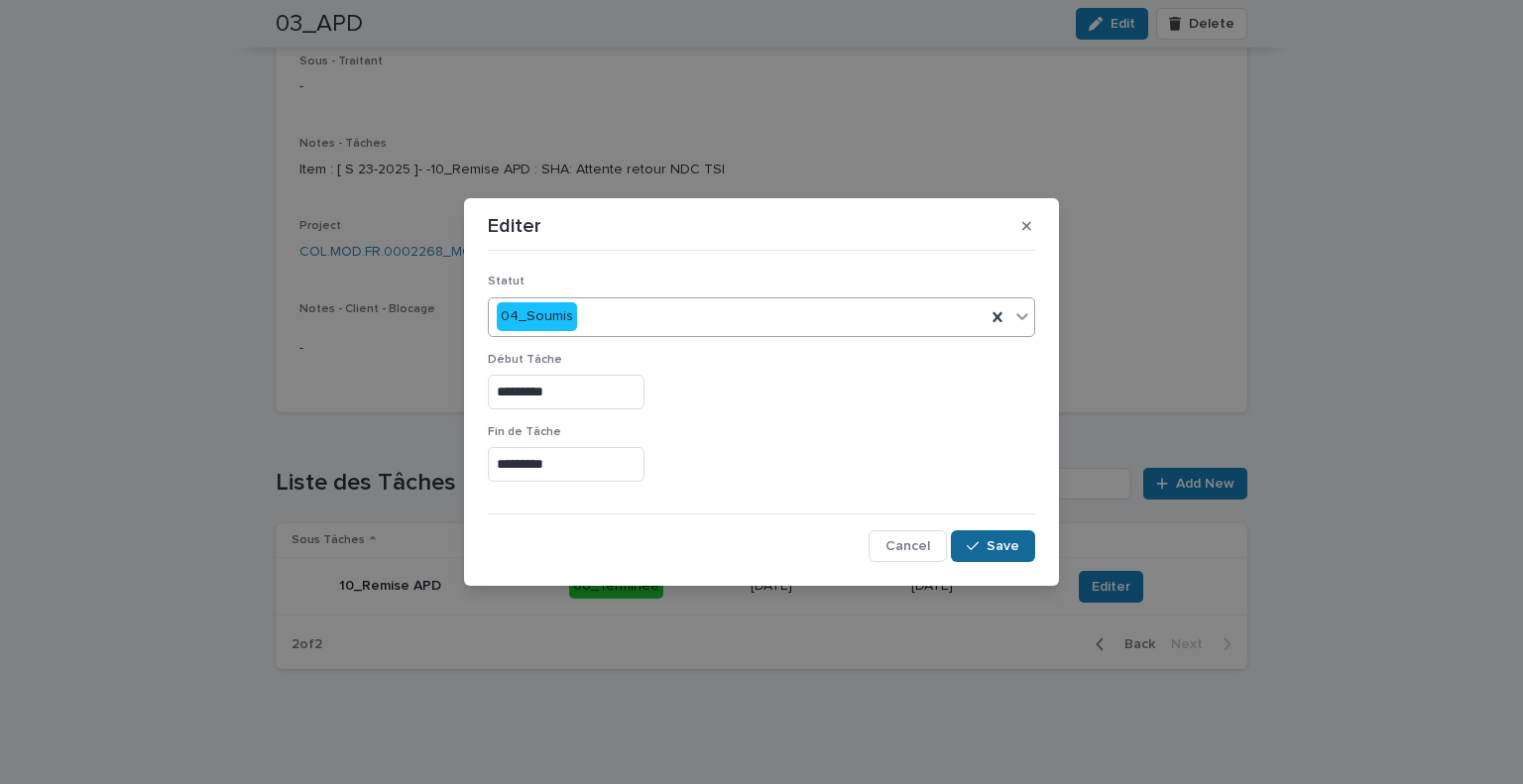 click on "Save" at bounding box center (1002, 546) 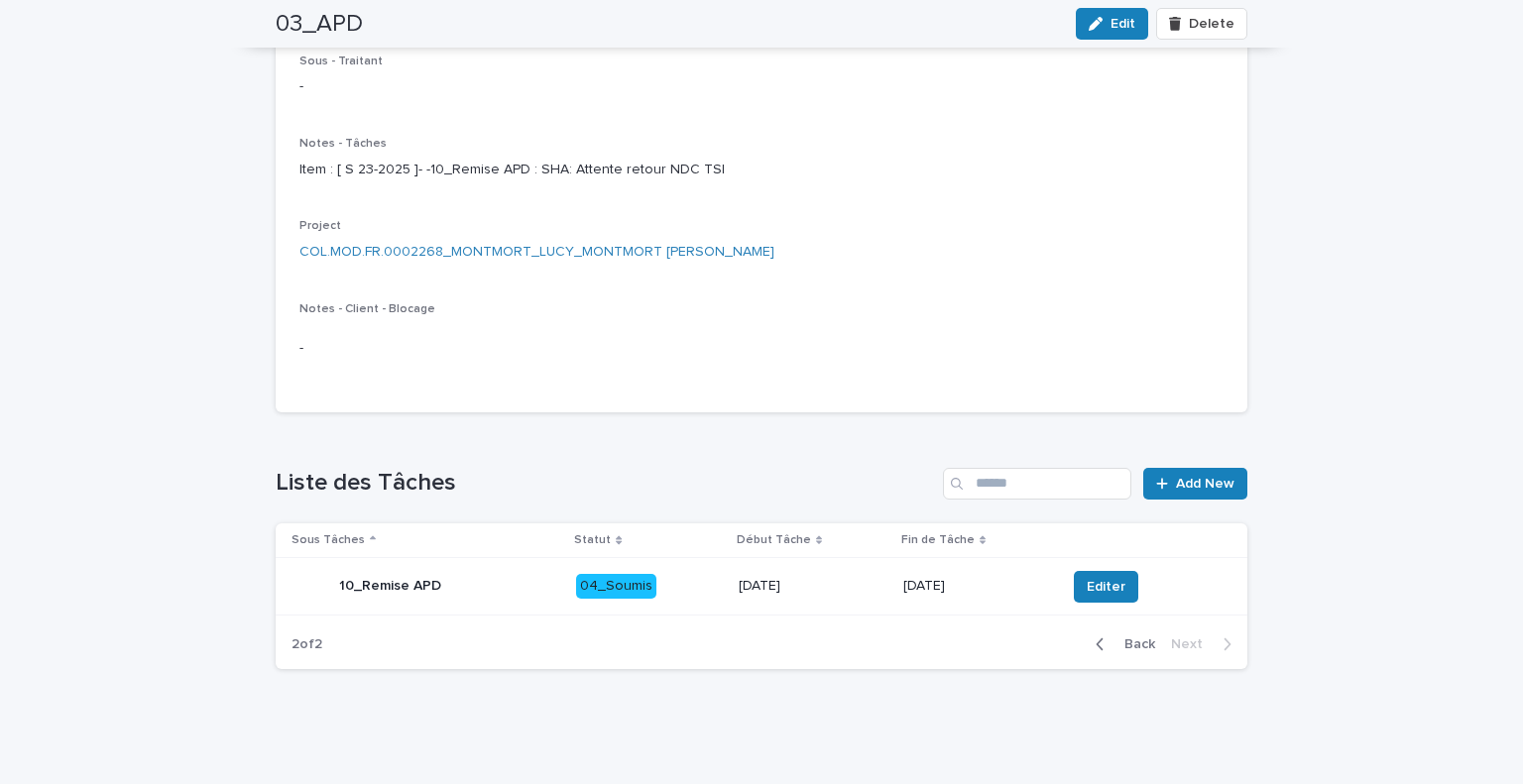scroll, scrollTop: 0, scrollLeft: 0, axis: both 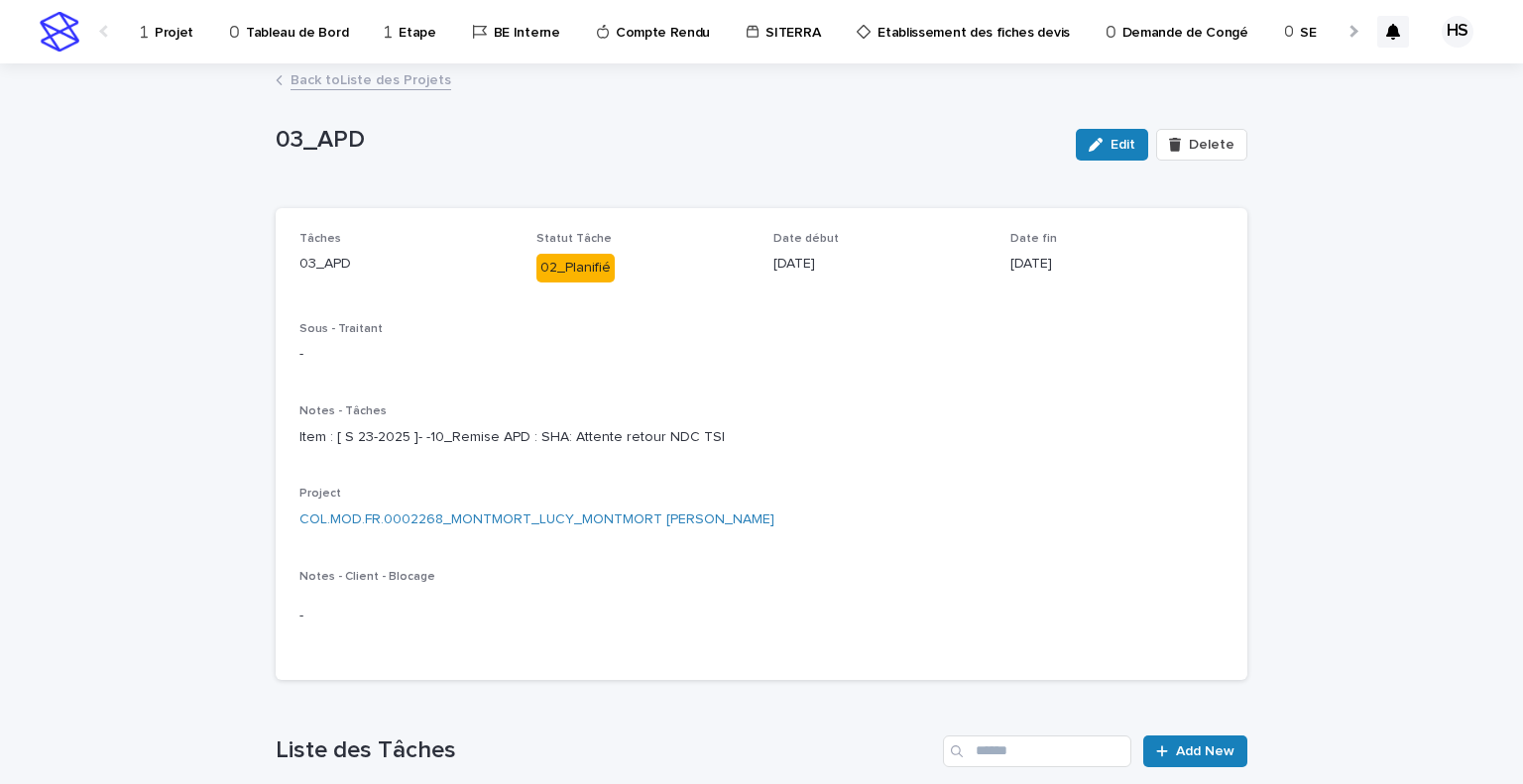 click on "Back to  Liste des Projets" at bounding box center [371, 78] 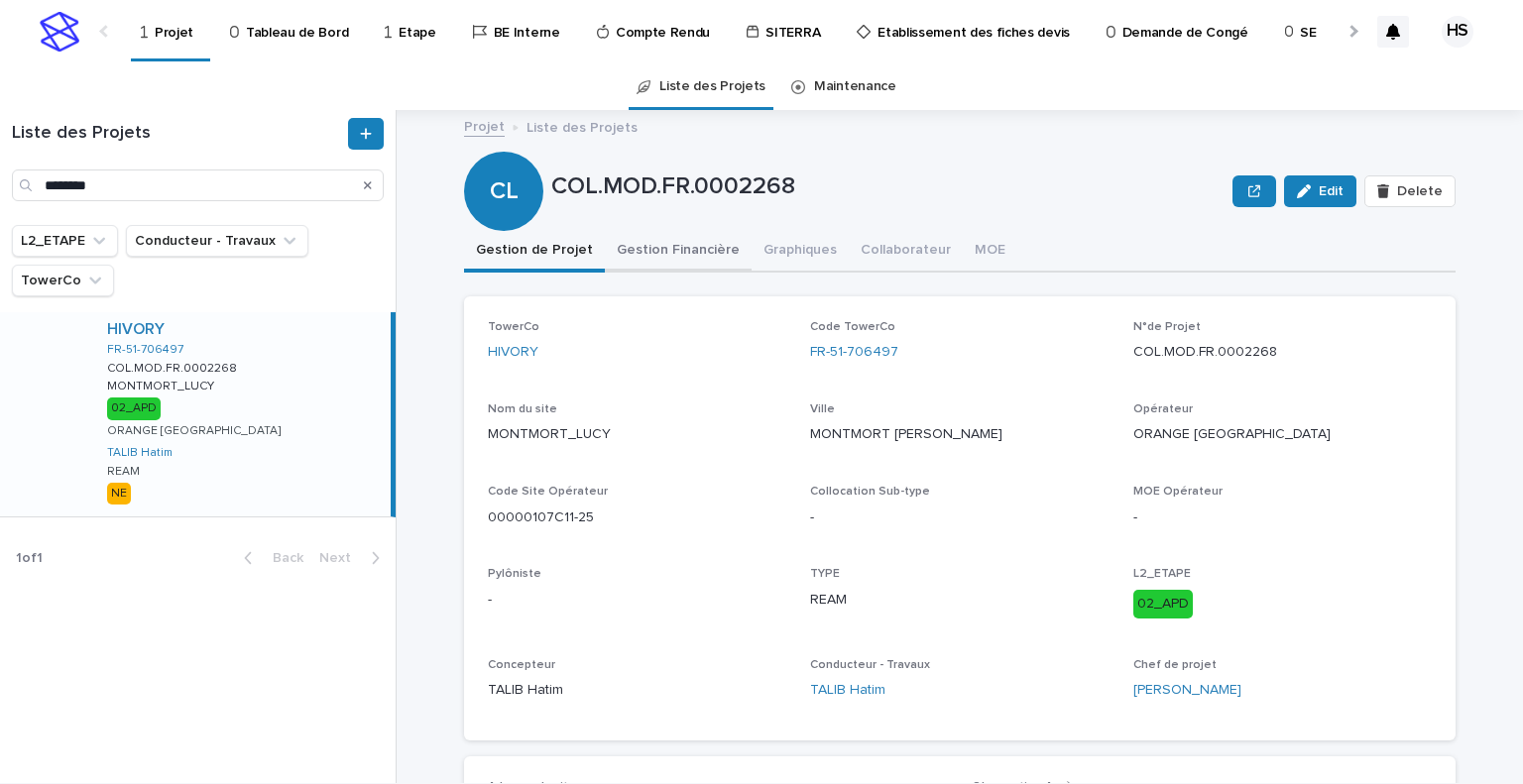 click on "Gestion Financière" at bounding box center (678, 252) 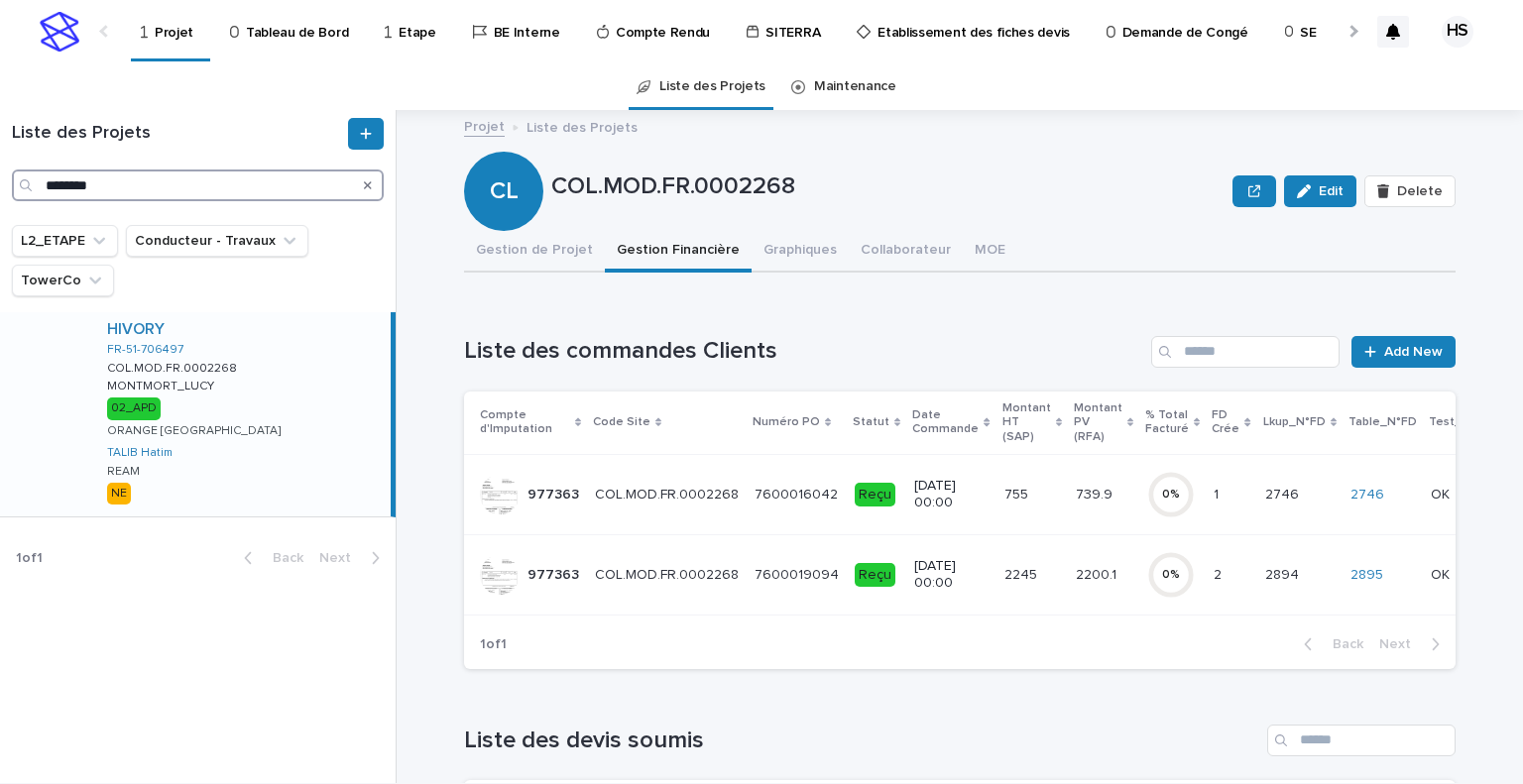 click on "********" at bounding box center [197, 185] 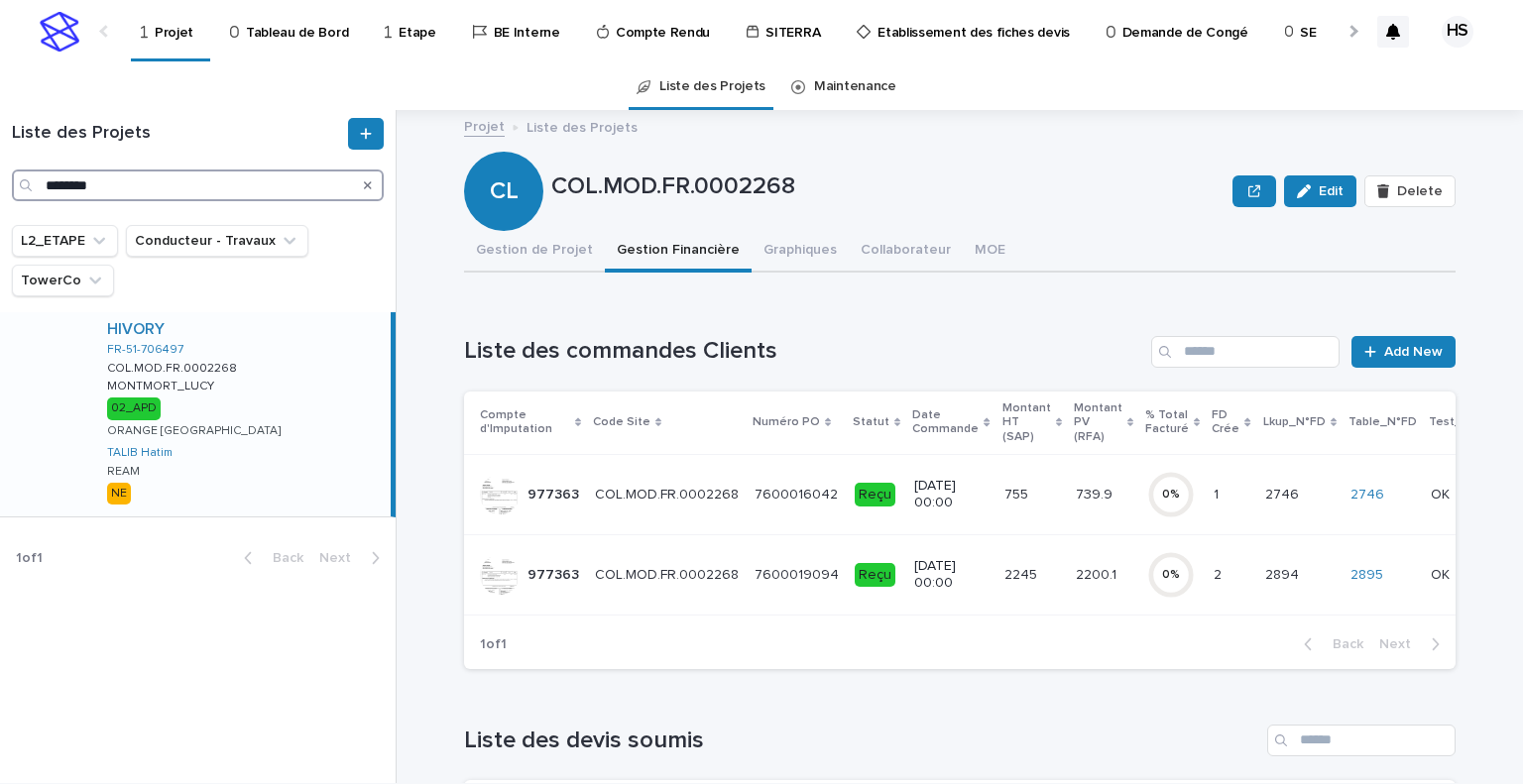 drag, startPoint x: 195, startPoint y: 176, endPoint x: 0, endPoint y: 179, distance: 195.02308 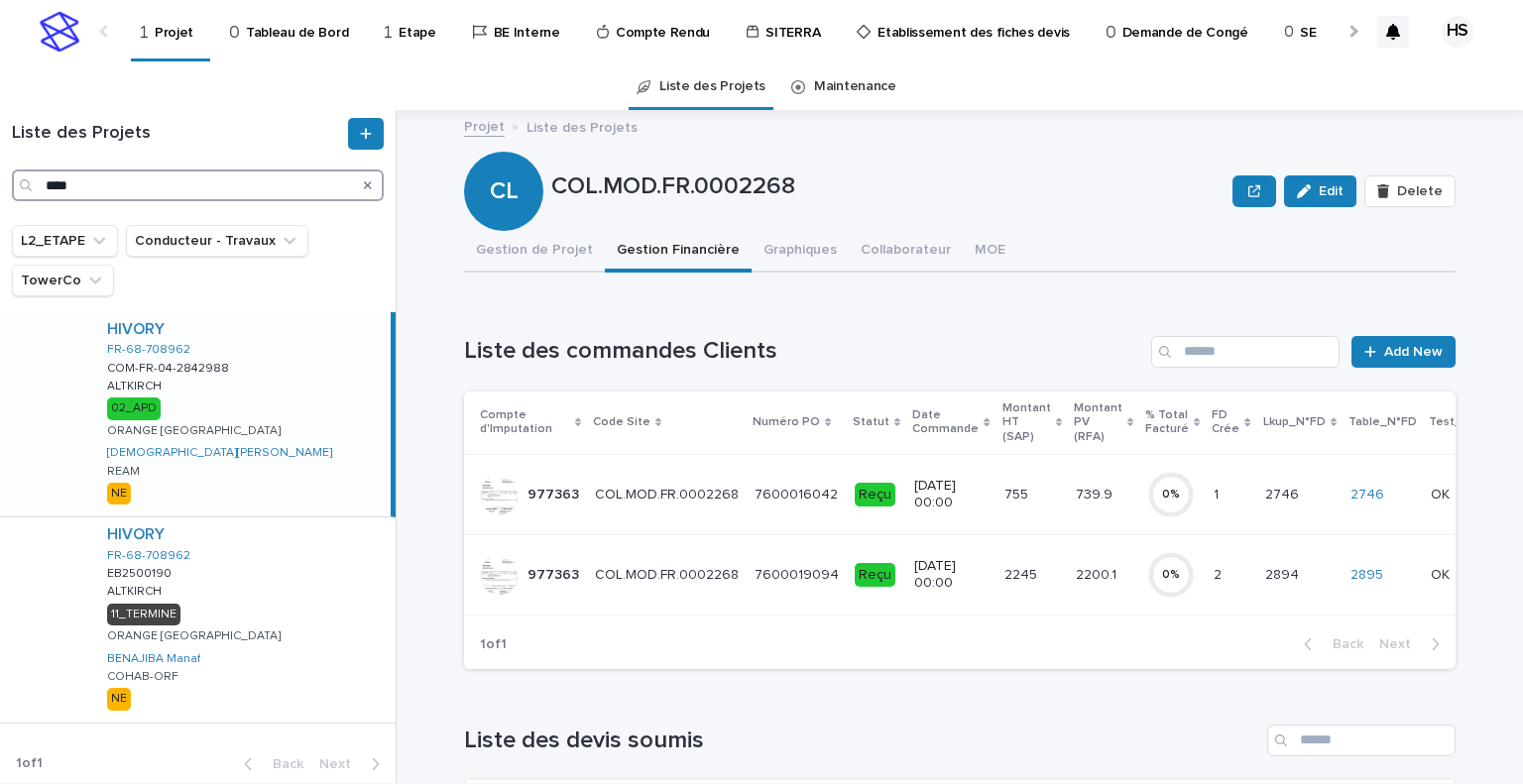 type on "****" 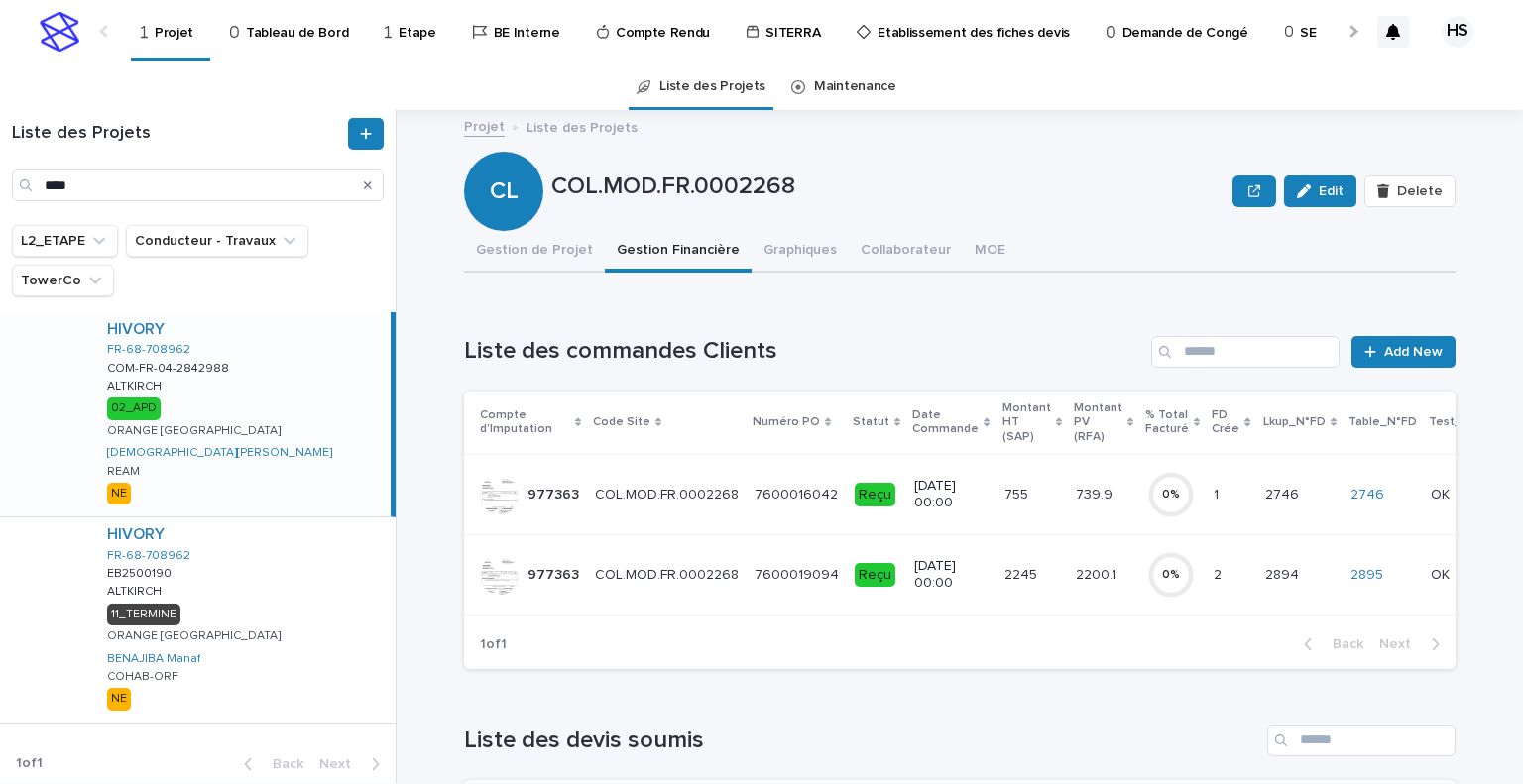 click on "HIVORY   FR-68-708962   COM-FR-04-2842988 COM-FR-04-2842988   [GEOGRAPHIC_DATA] ALTKIRCH   02_APD ORANGE FRANCE [PERSON_NAME]" at bounding box center (241, 414) 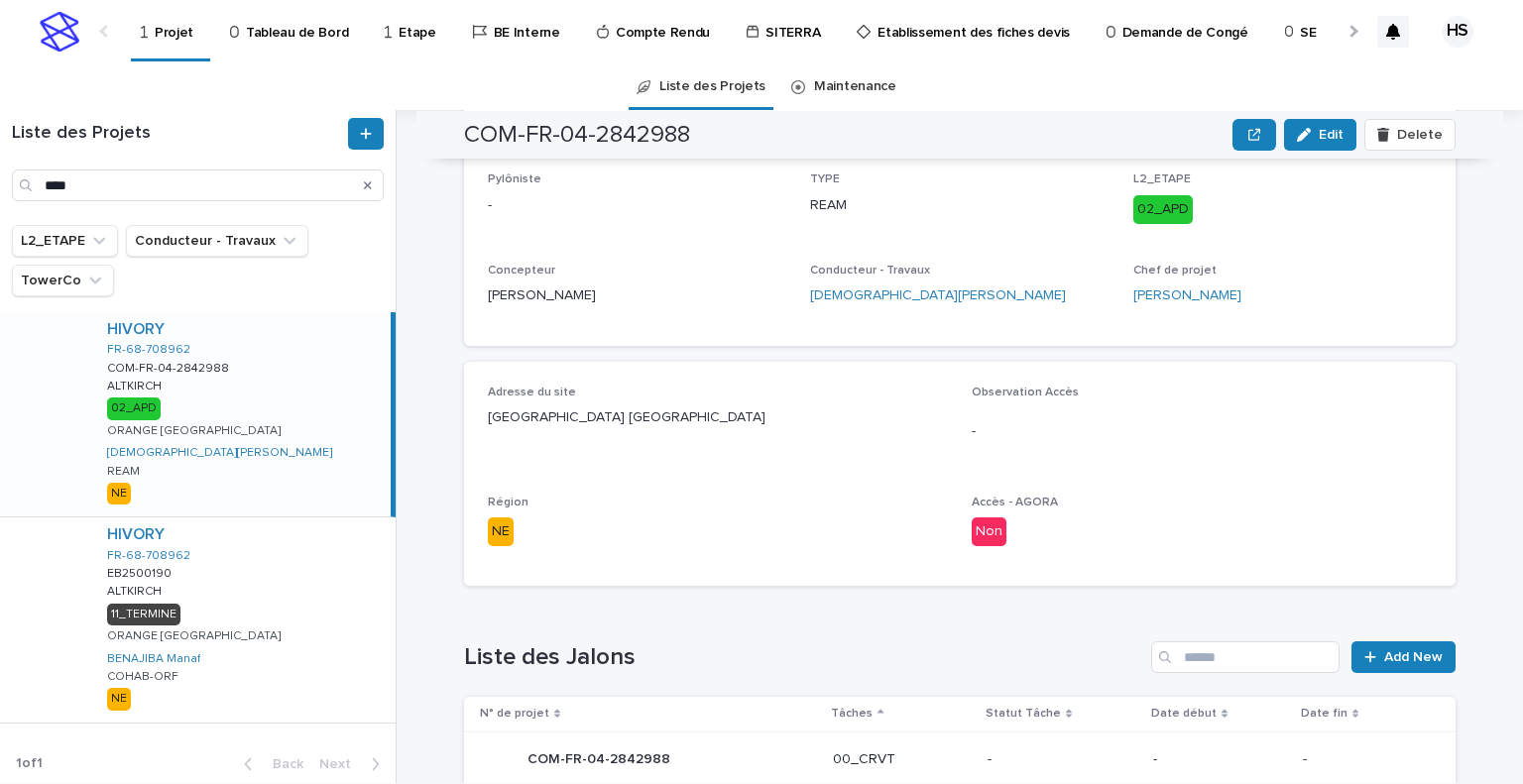 scroll, scrollTop: 0, scrollLeft: 0, axis: both 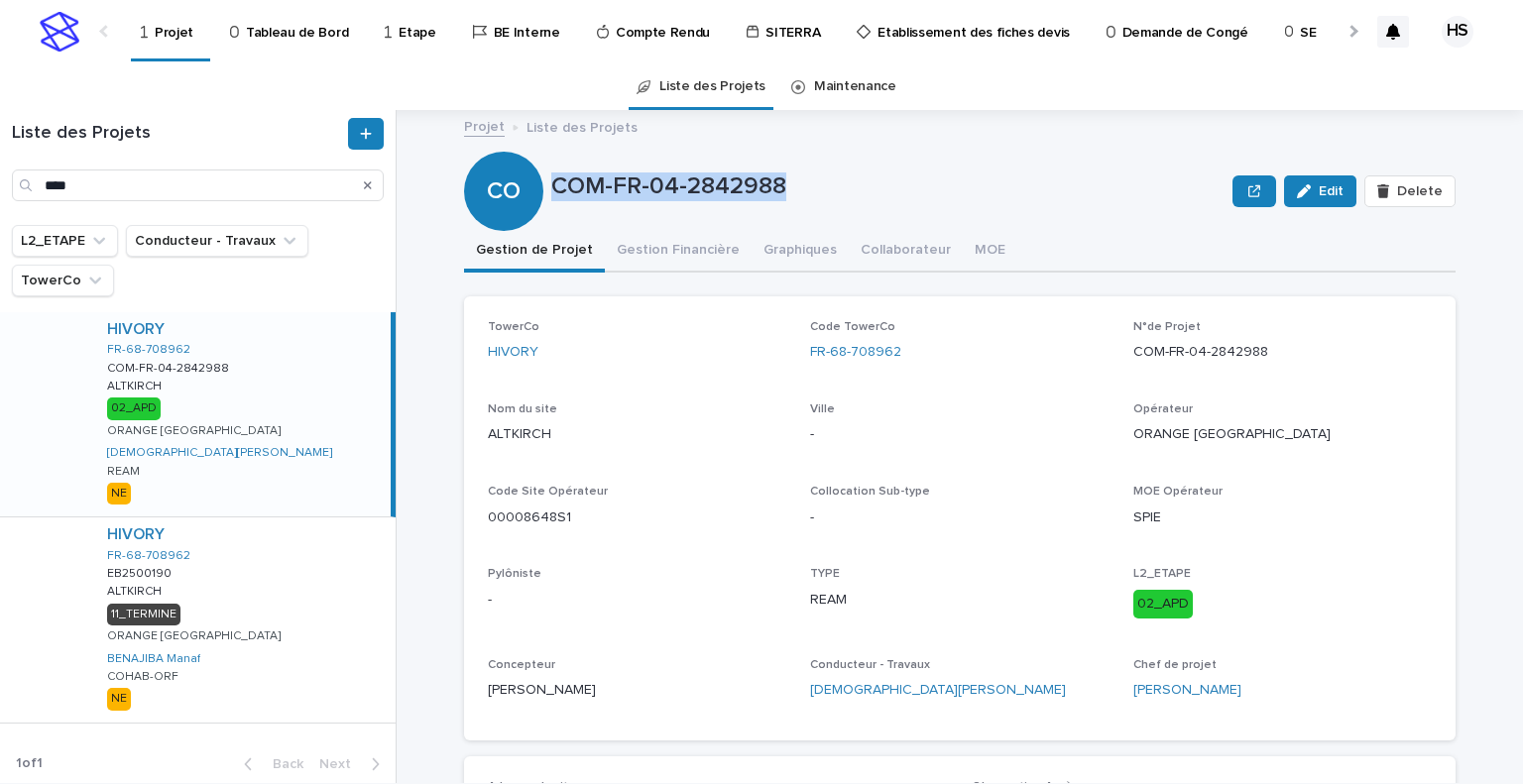 drag, startPoint x: 775, startPoint y: 189, endPoint x: 547, endPoint y: 199, distance: 228.21919 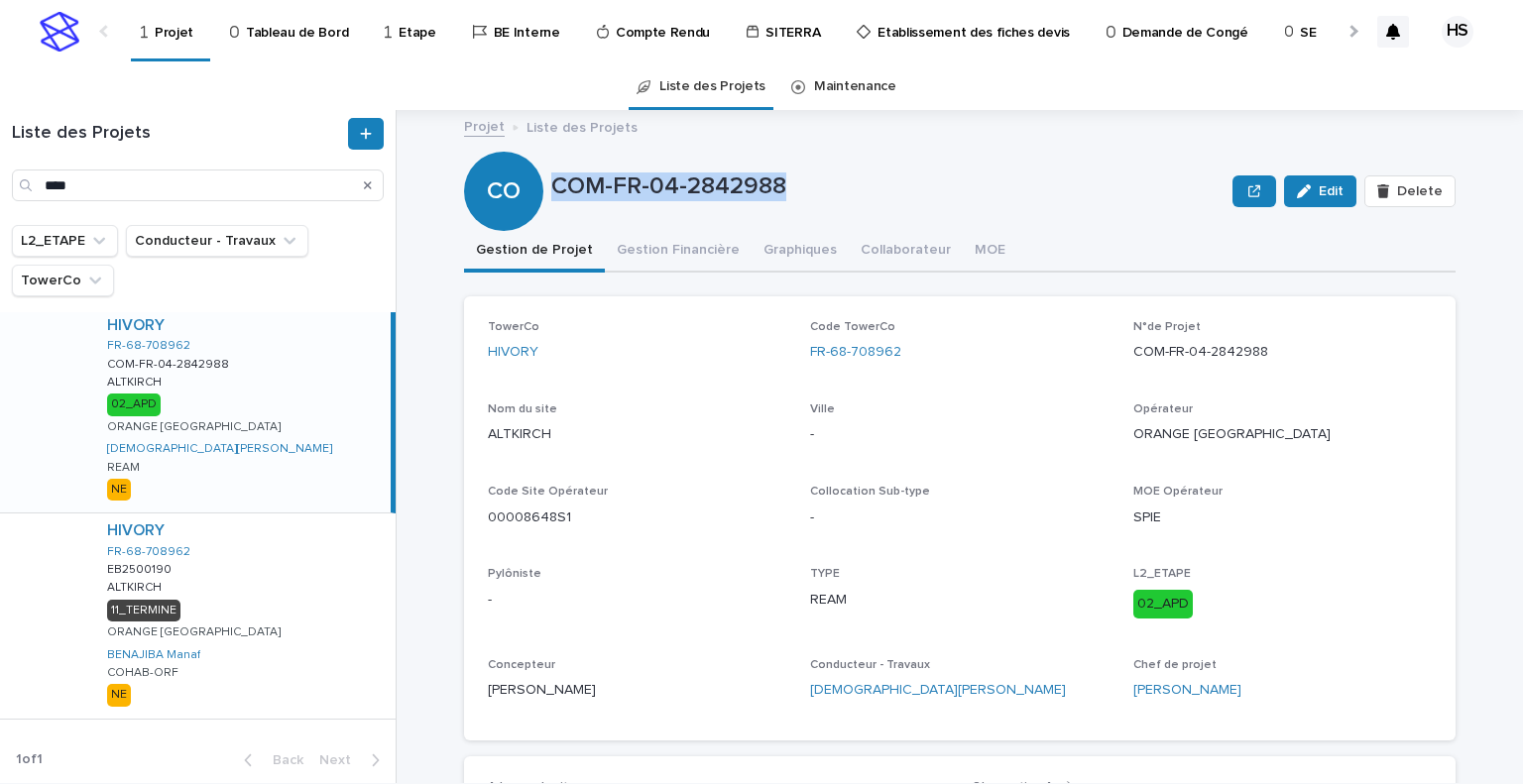 click on "COM-FR-04-2842988" at bounding box center (887, 184) 